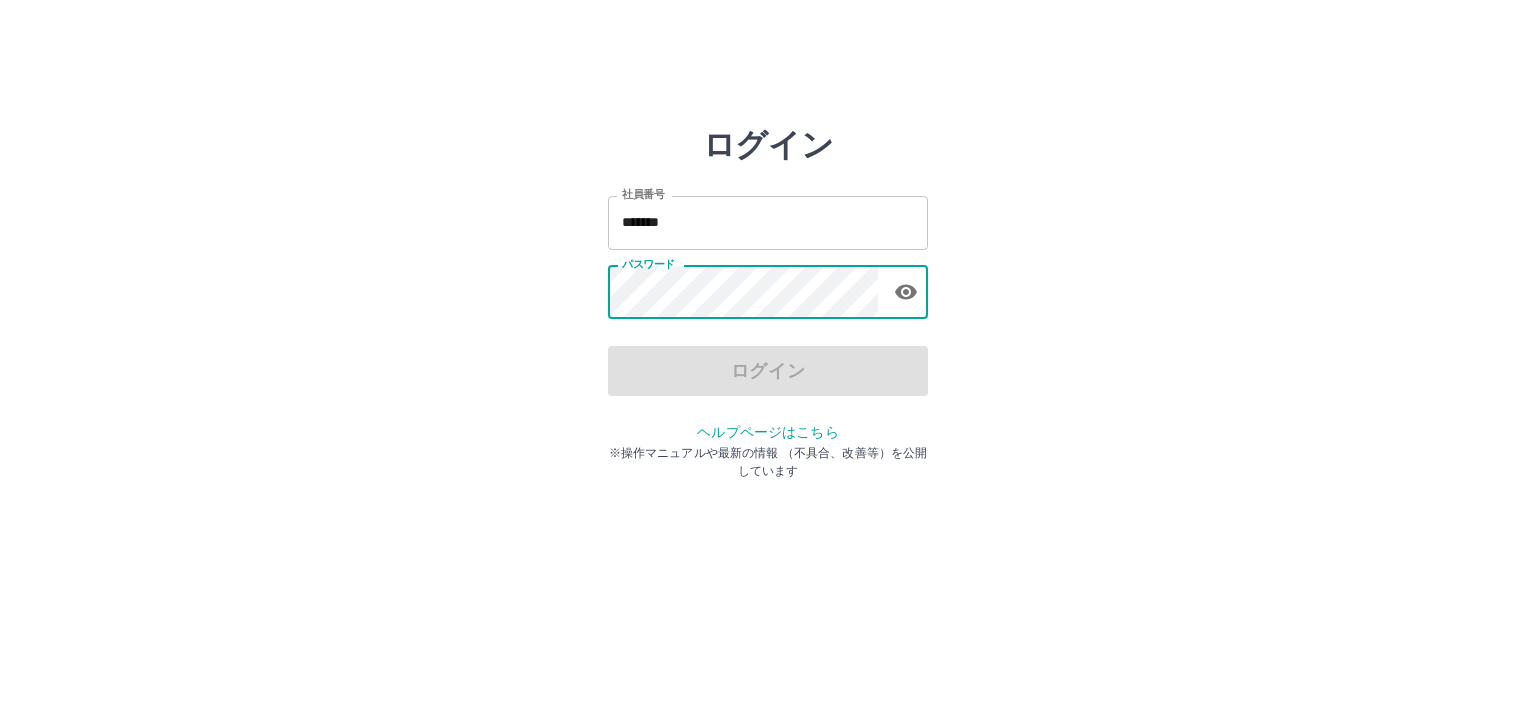 scroll, scrollTop: 0, scrollLeft: 0, axis: both 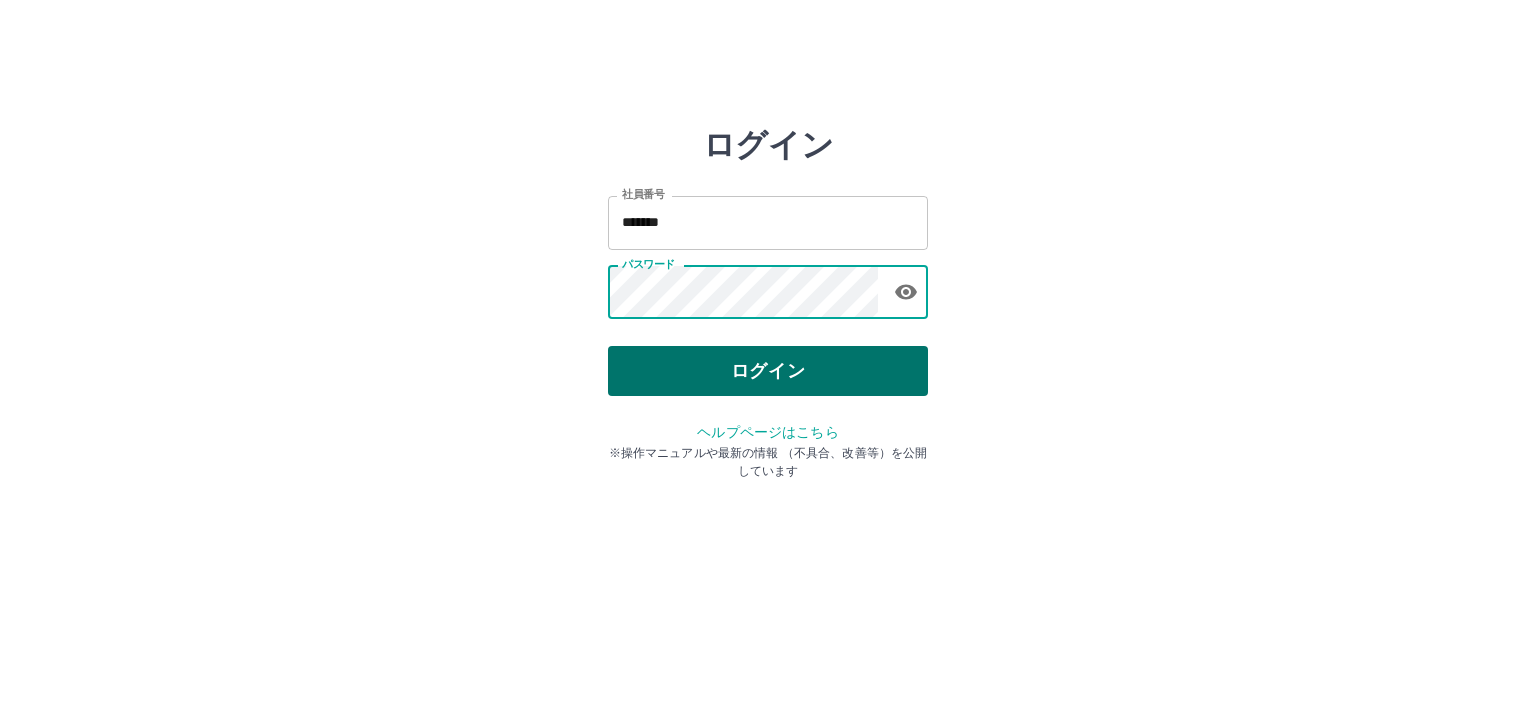click on "ログイン" at bounding box center (768, 371) 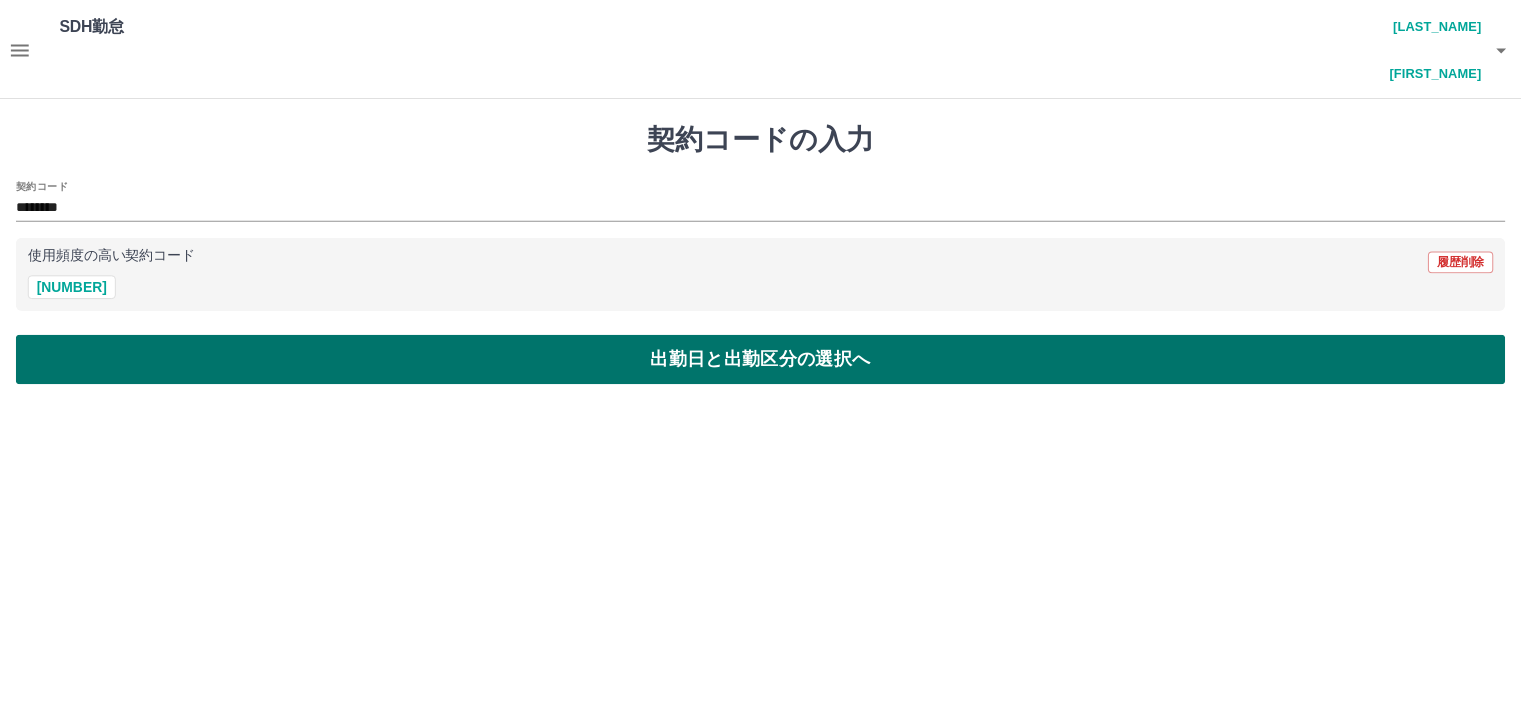 scroll, scrollTop: 0, scrollLeft: 0, axis: both 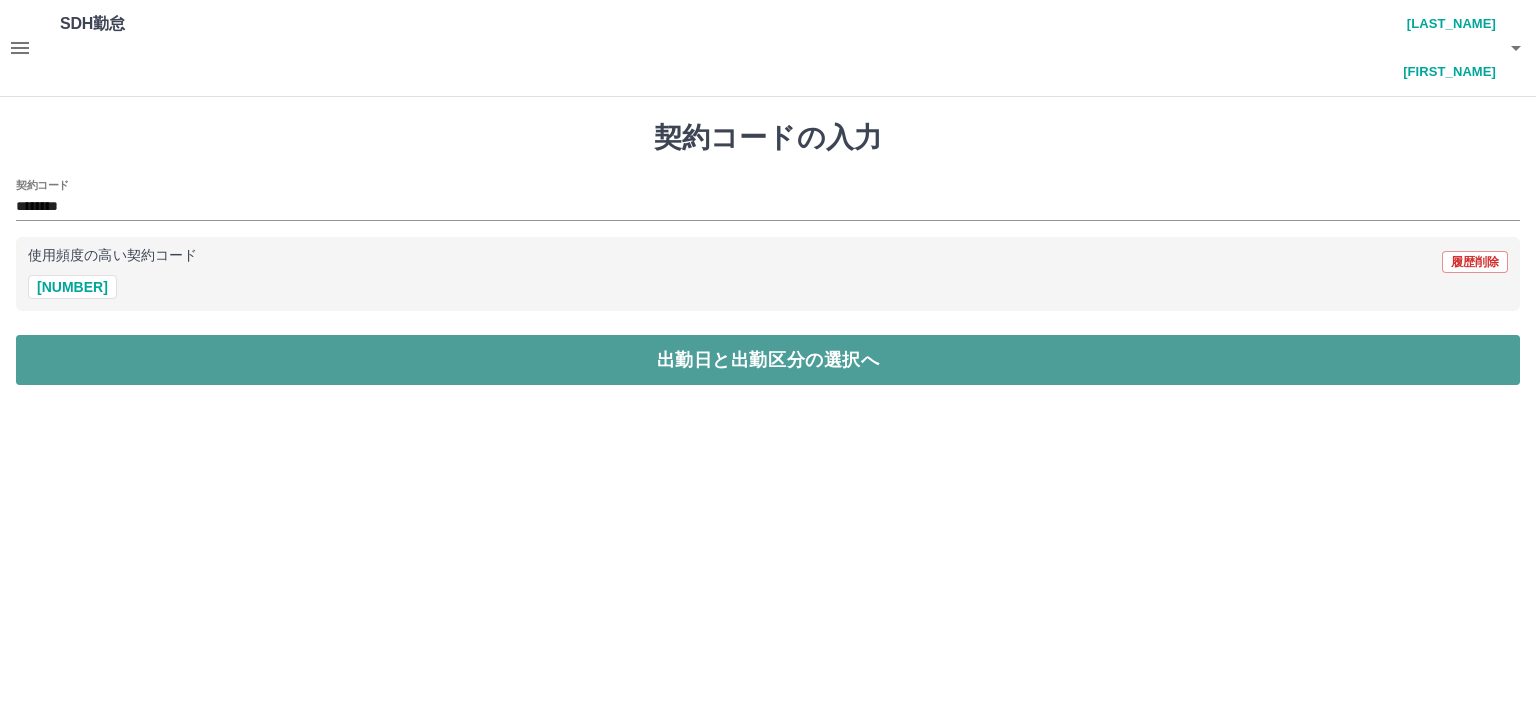 click on "出勤日と出勤区分の選択へ" at bounding box center (768, 360) 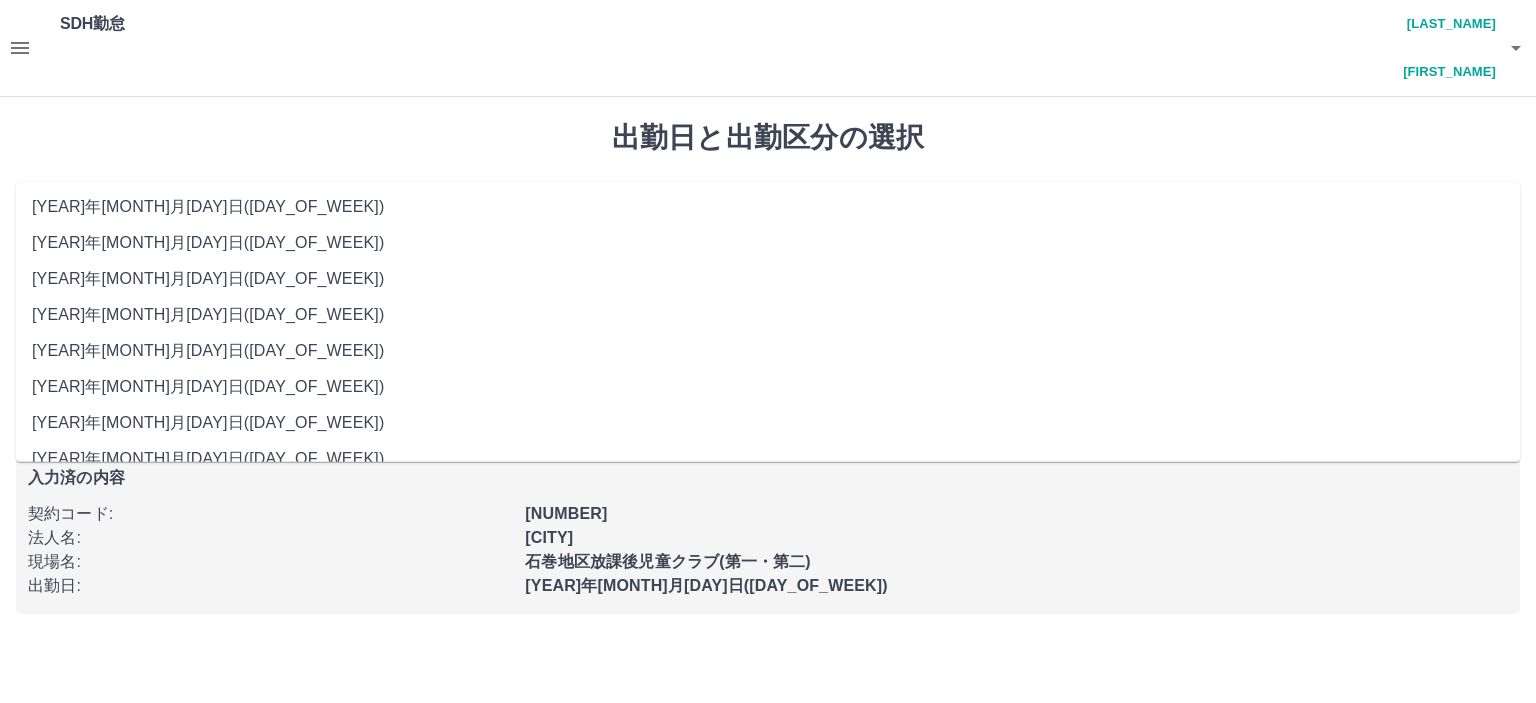 click on "**********" at bounding box center [768, 215] 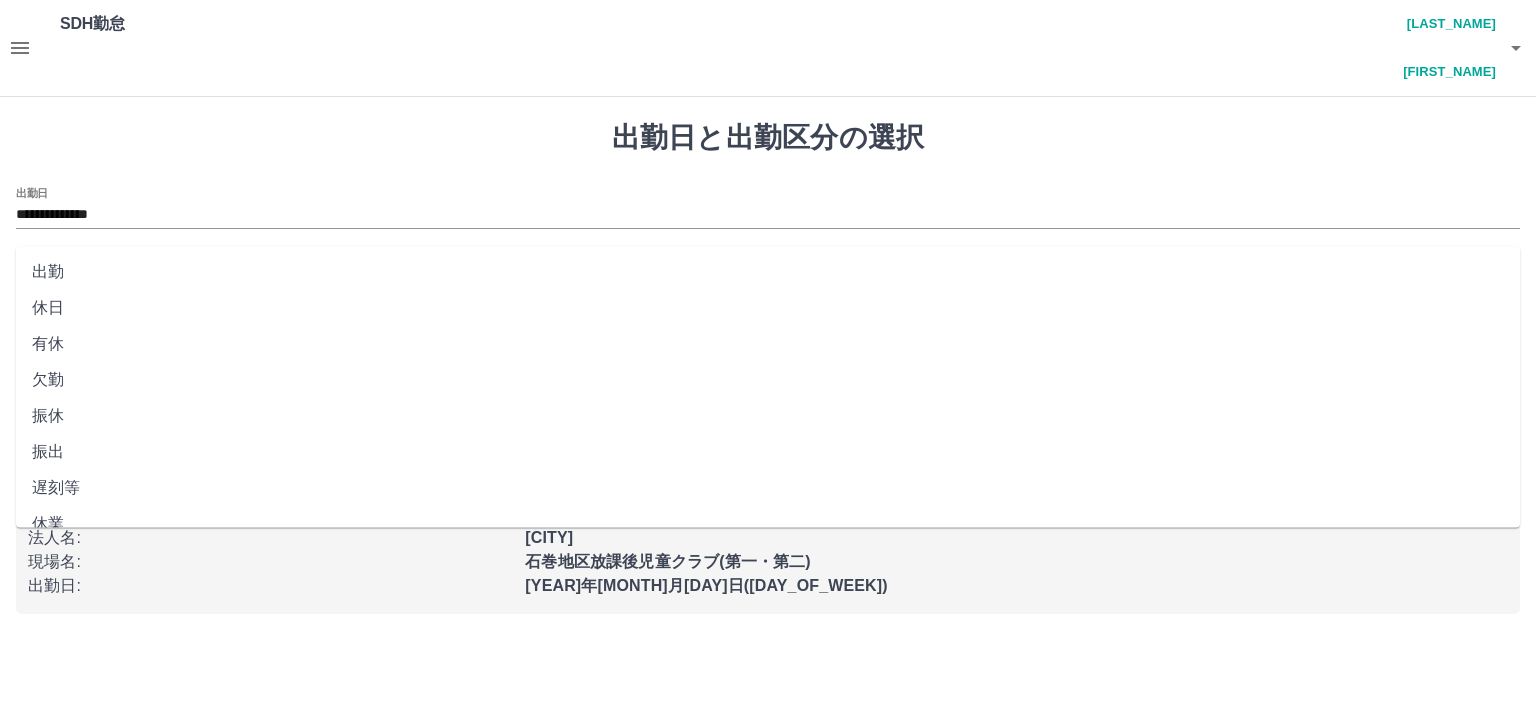 click on "出勤区分" at bounding box center (768, 281) 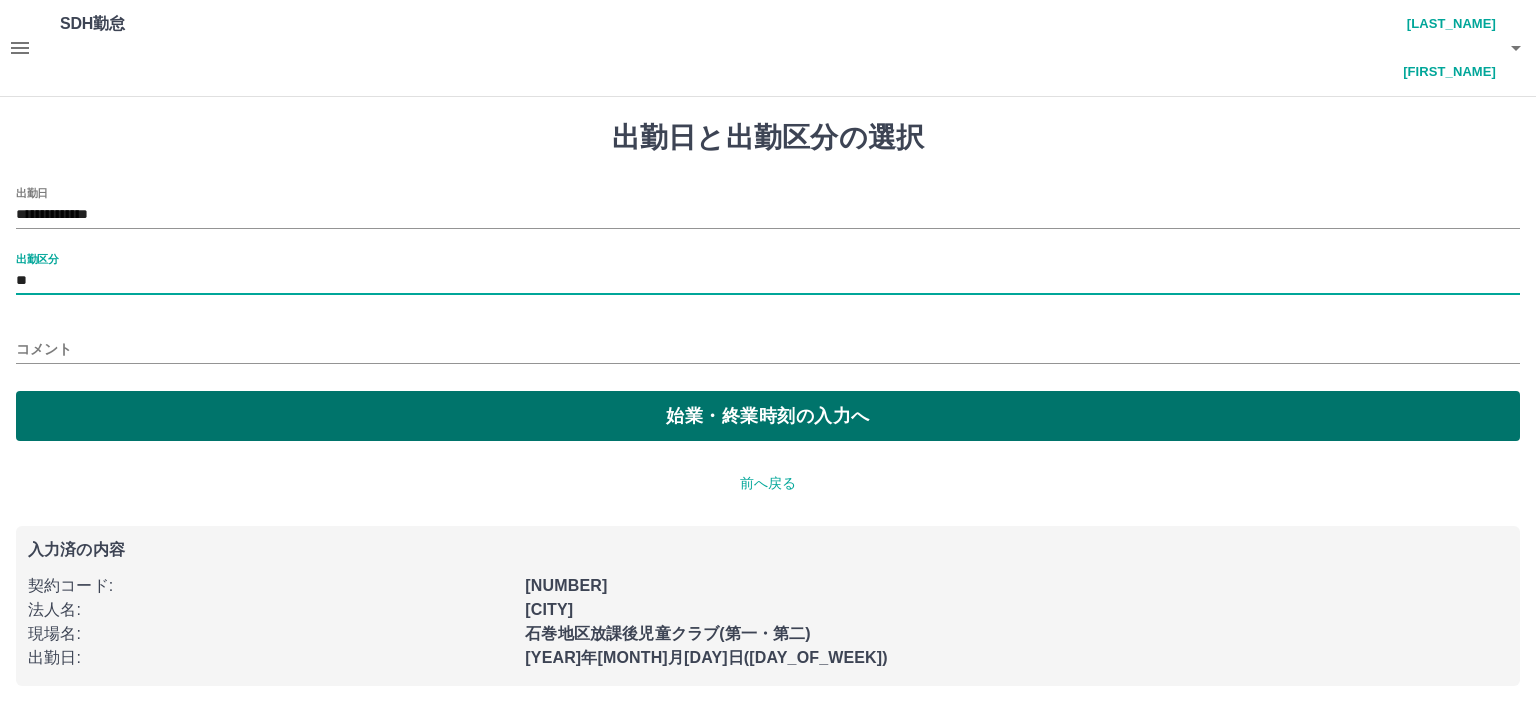 click on "始業・終業時刻の入力へ" at bounding box center (768, 416) 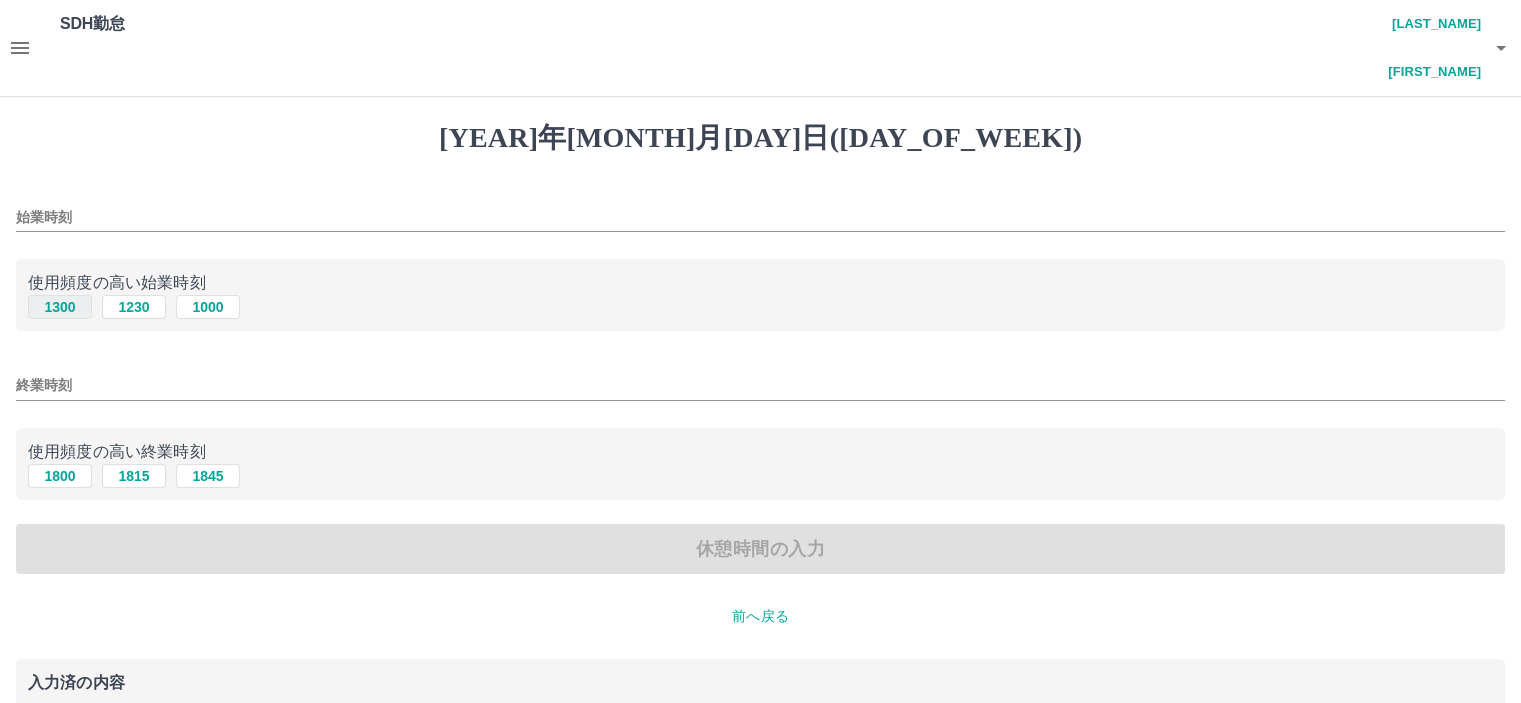 click on "1300" at bounding box center [60, 307] 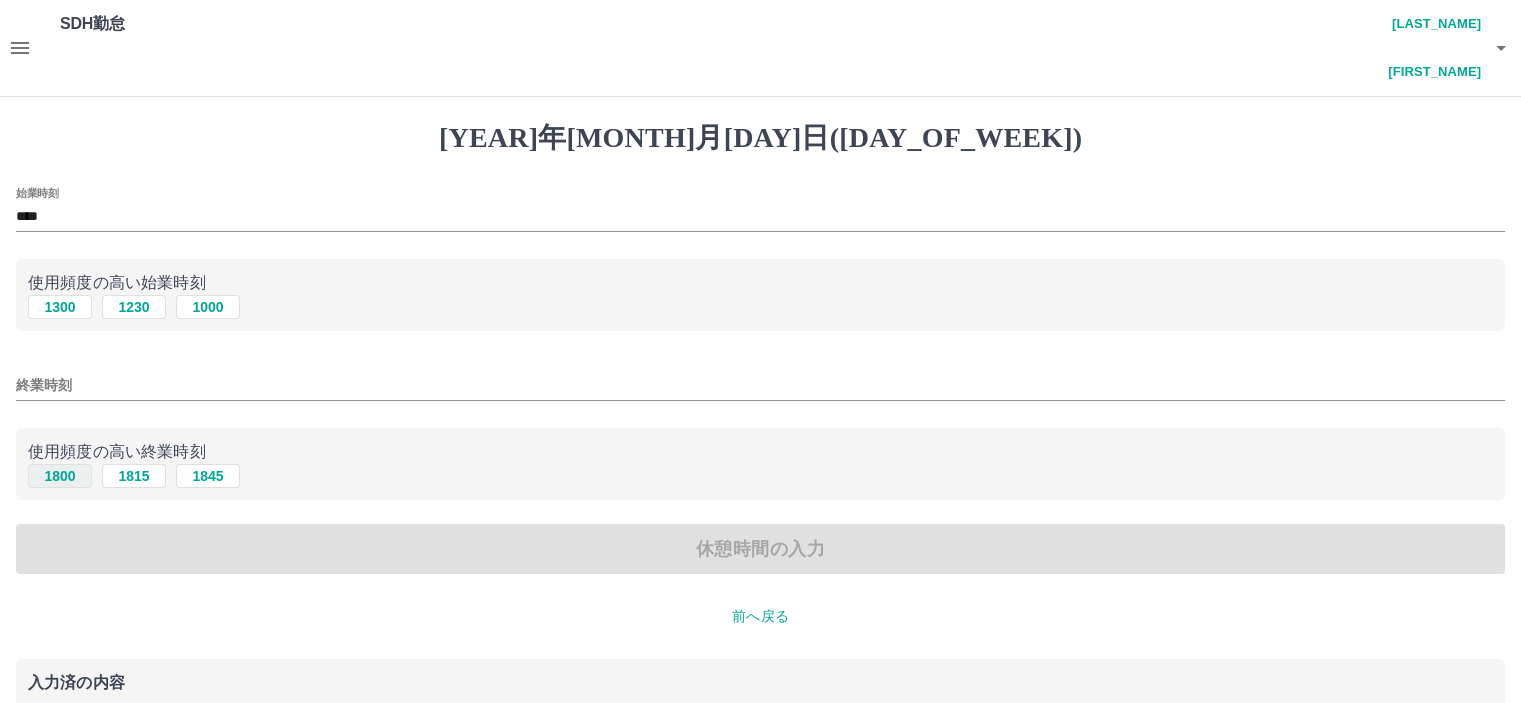 click on "1800" at bounding box center [60, 307] 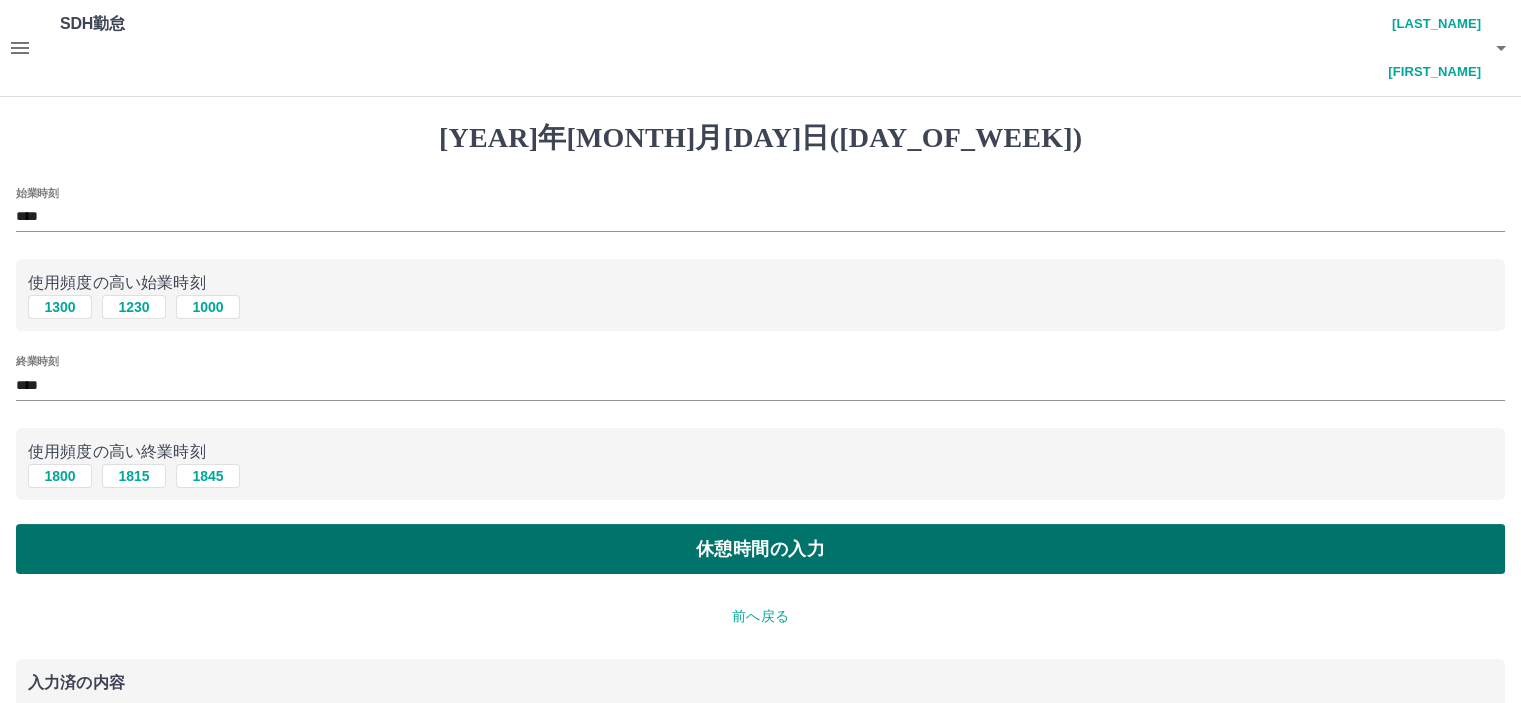 click on "休憩時間の入力" at bounding box center (760, 549) 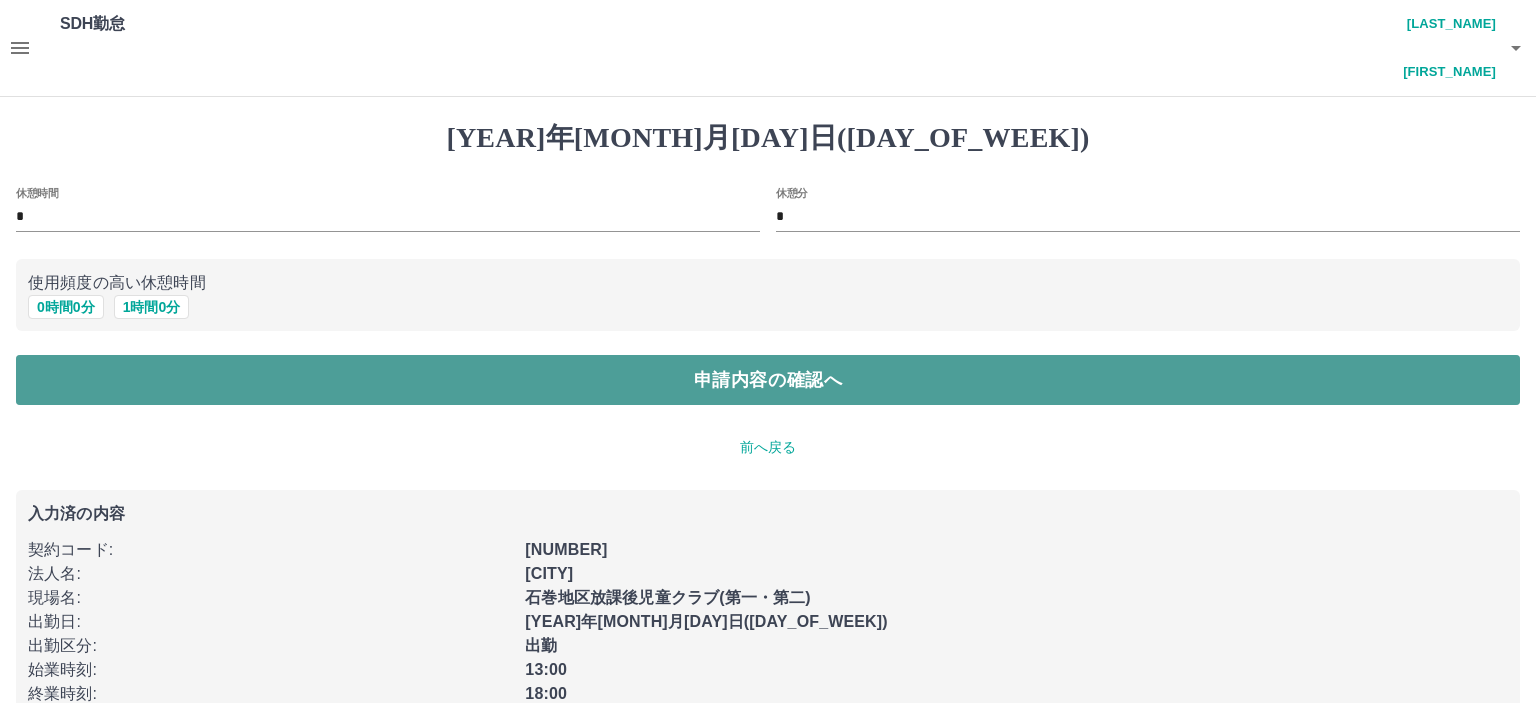 click on "申請内容の確認へ" at bounding box center (768, 380) 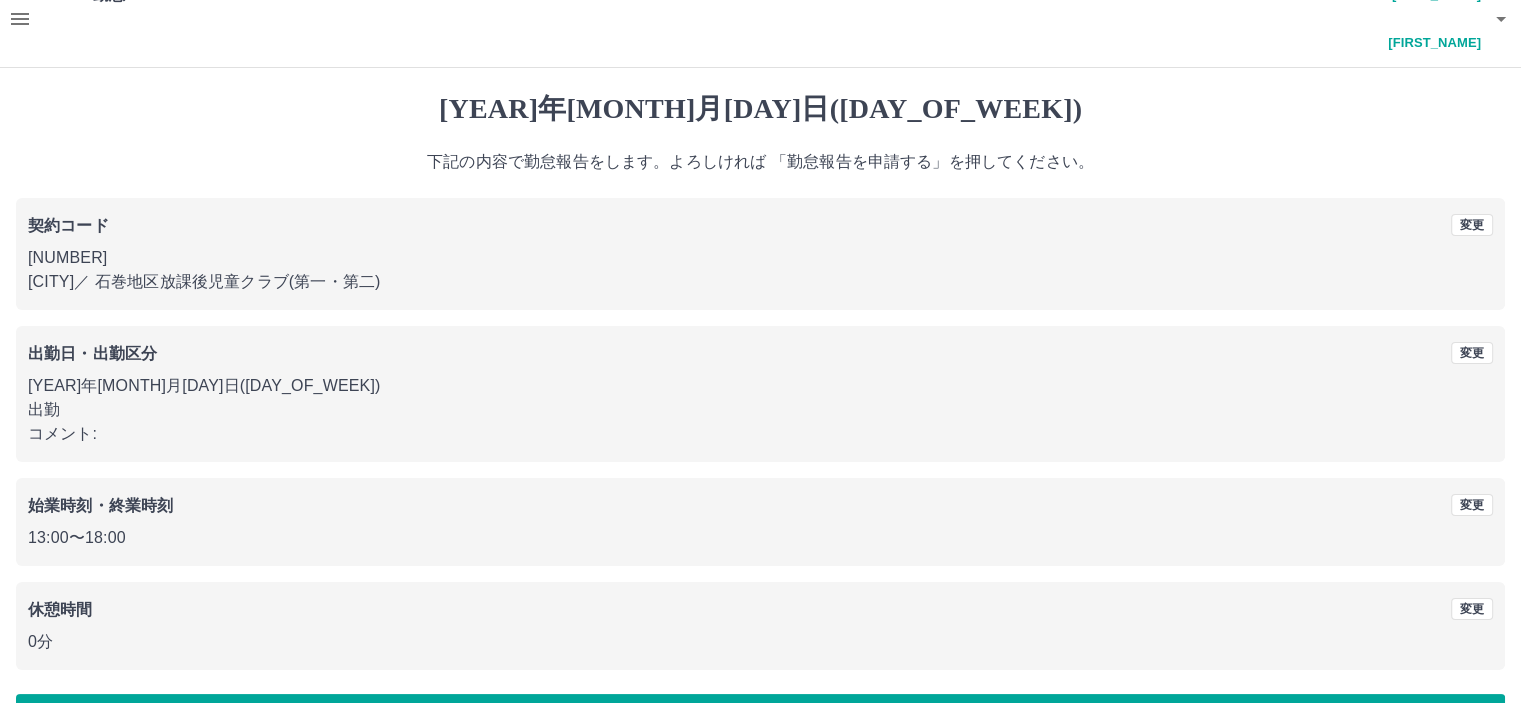 scroll, scrollTop: 45, scrollLeft: 0, axis: vertical 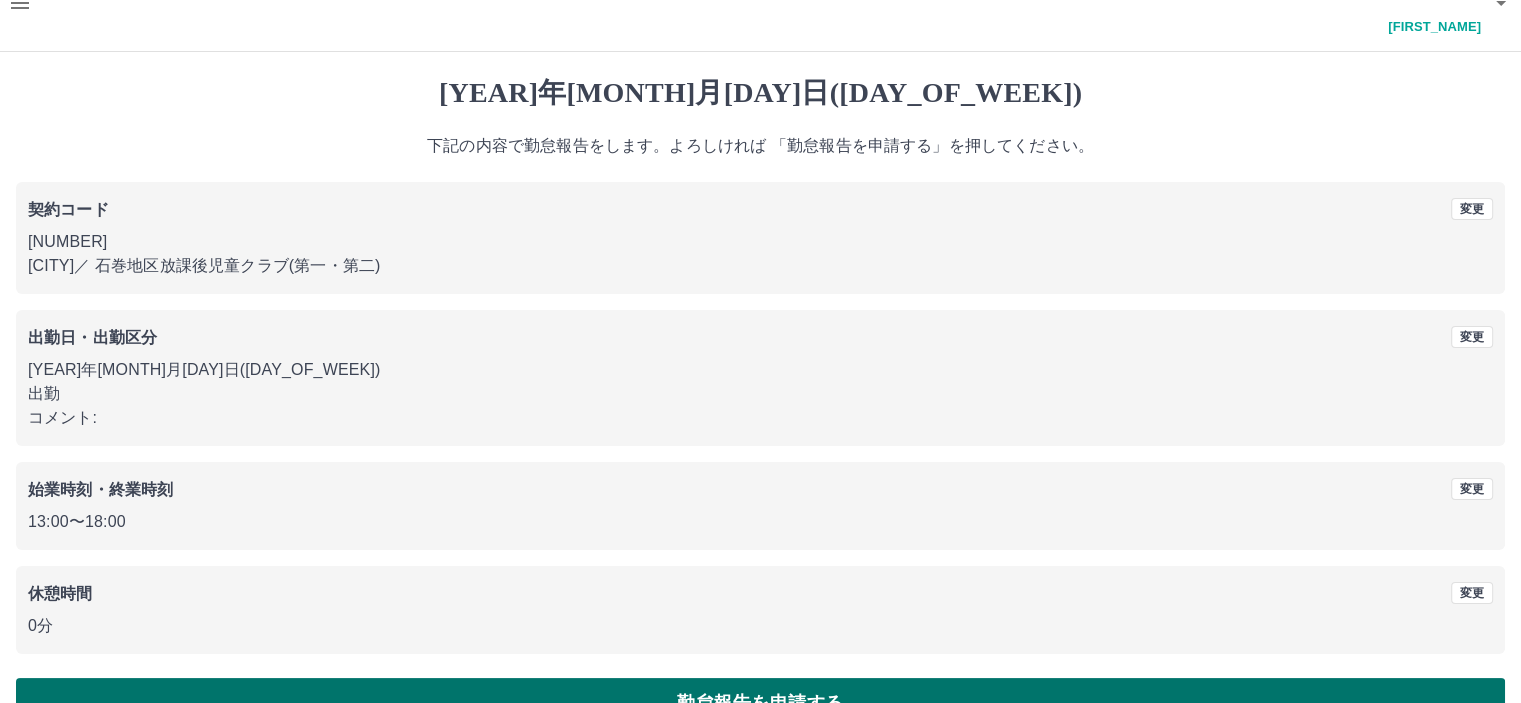 click on "勤怠報告を申請する" at bounding box center (760, 703) 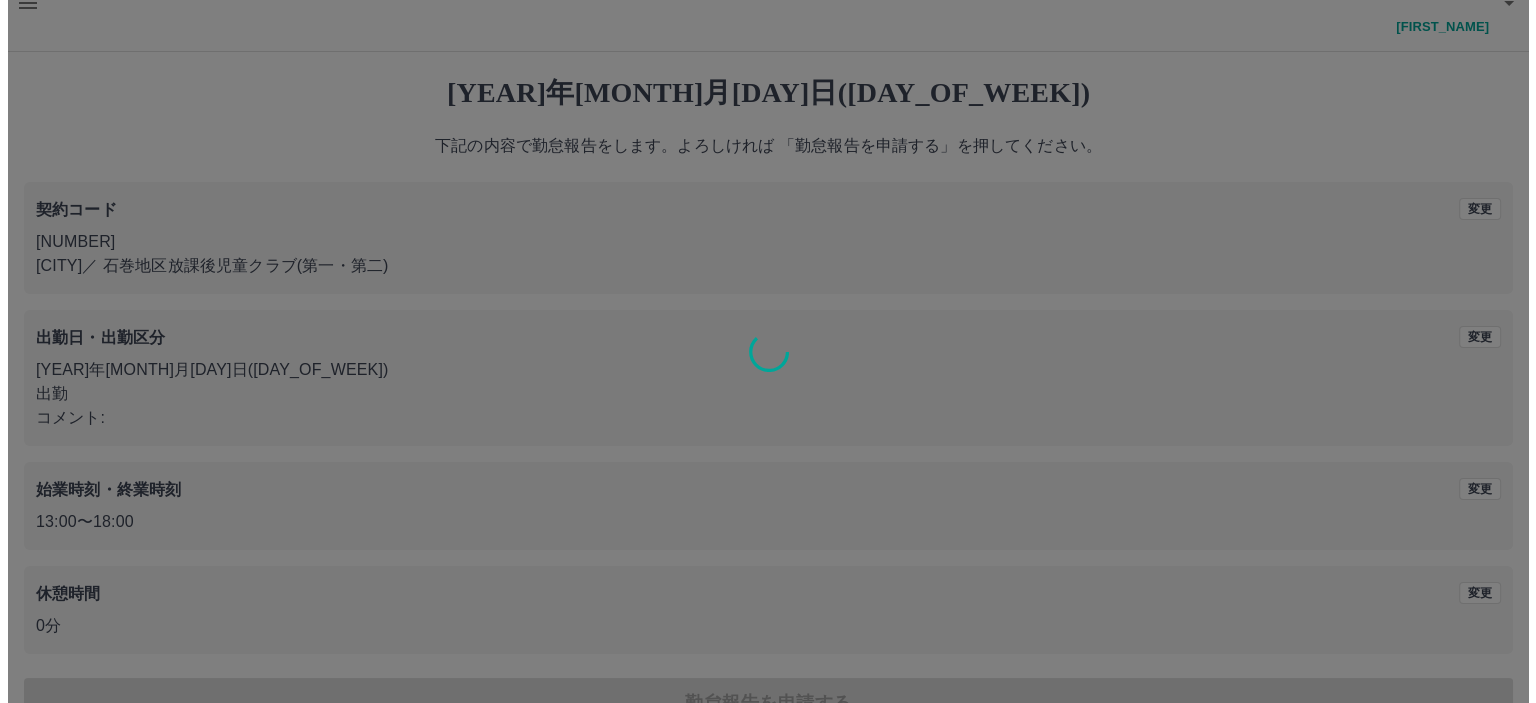 scroll, scrollTop: 0, scrollLeft: 0, axis: both 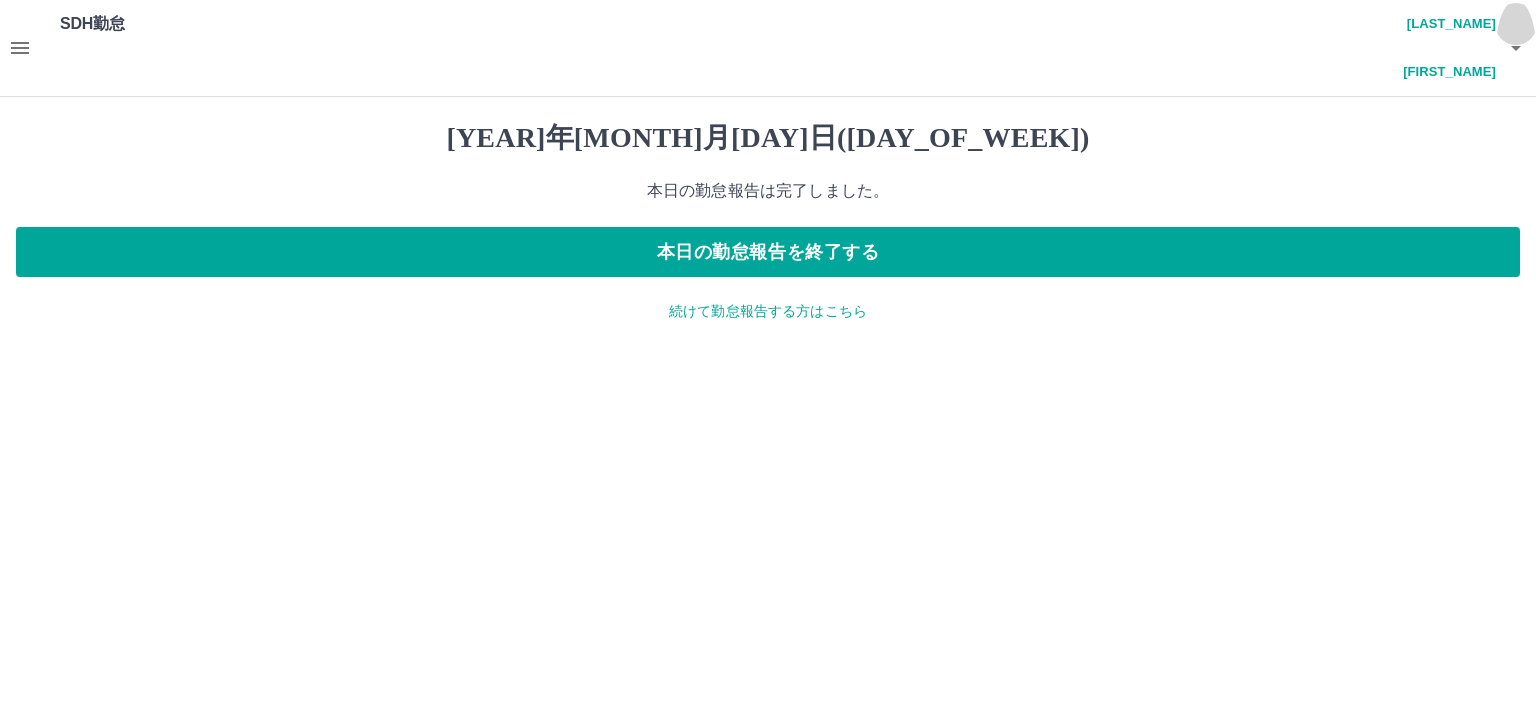 click at bounding box center [1516, 48] 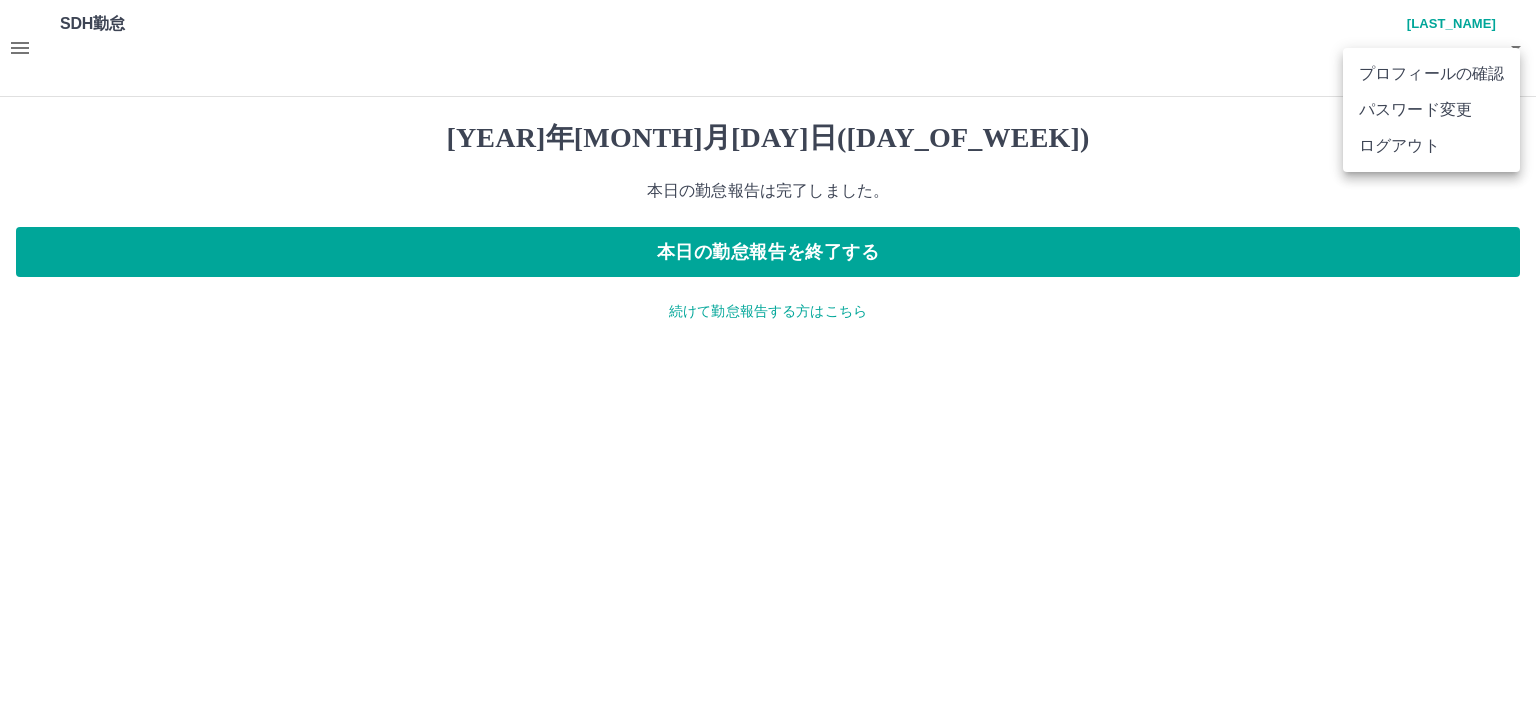 click at bounding box center [768, 351] 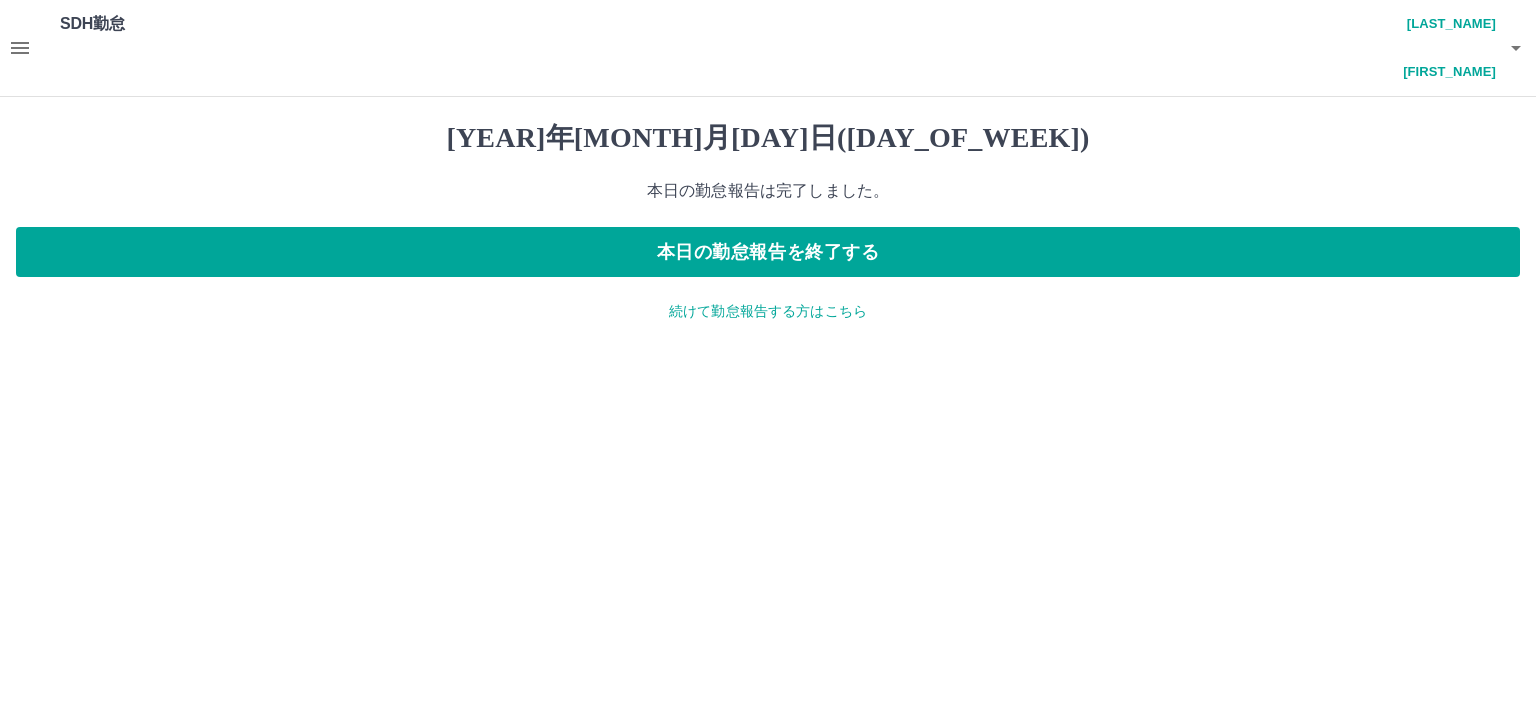 click at bounding box center [1516, 48] 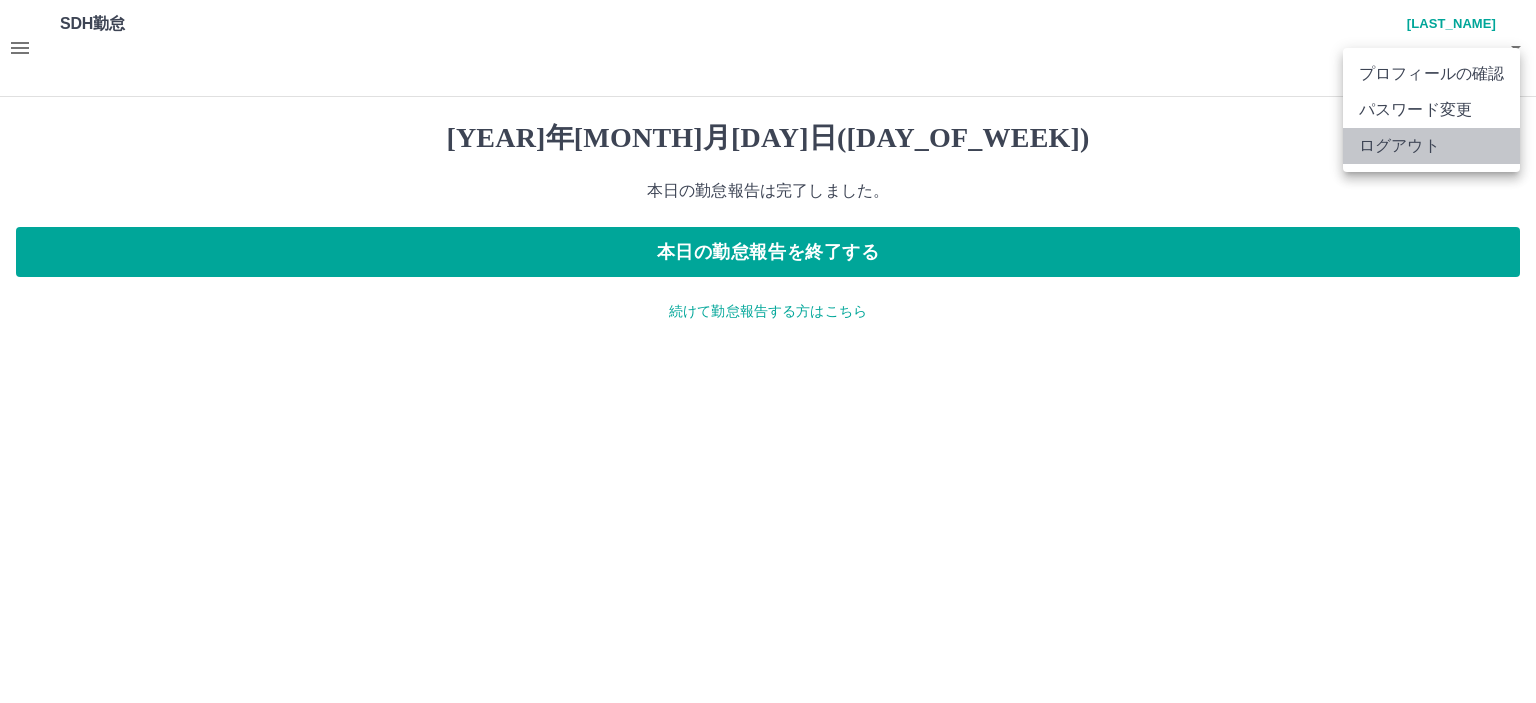click on "ログアウト" at bounding box center [1431, 146] 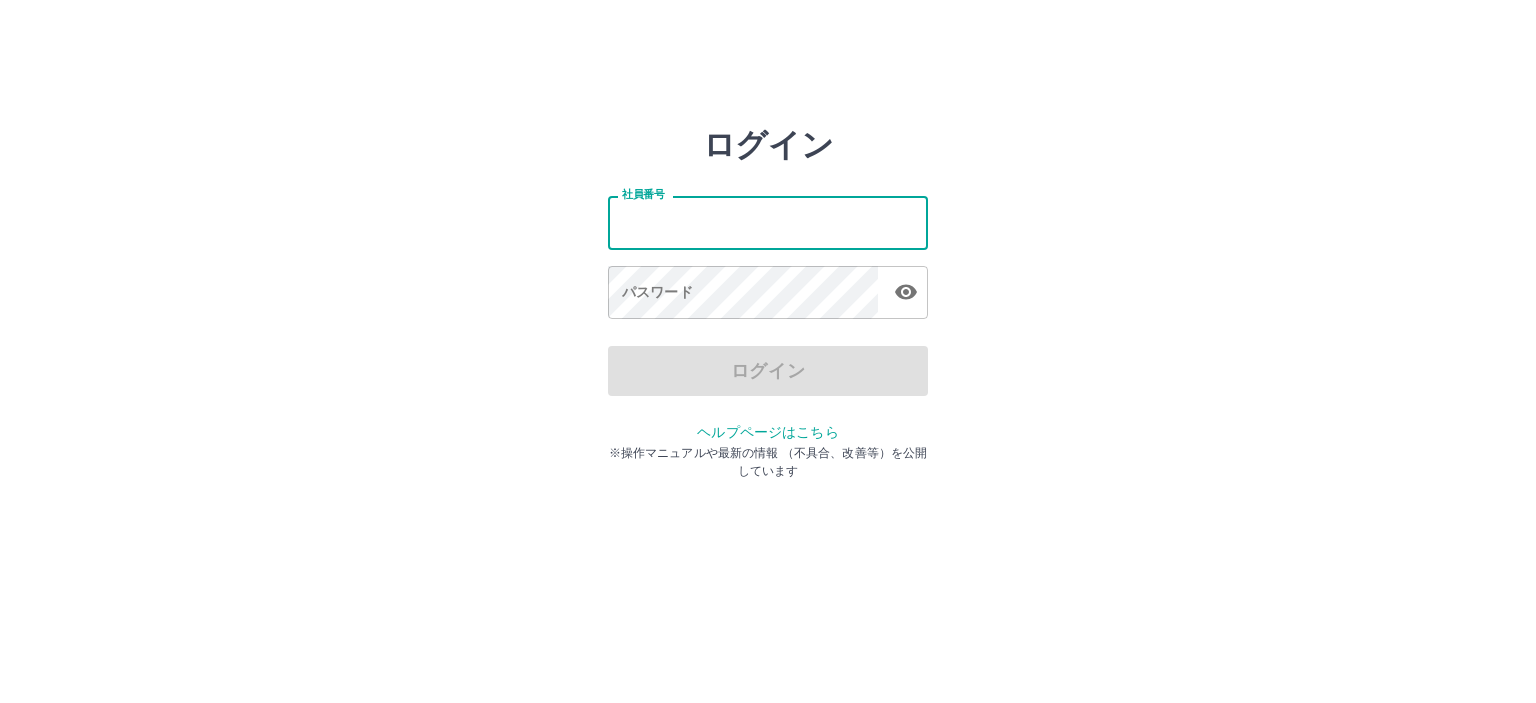 scroll, scrollTop: 0, scrollLeft: 0, axis: both 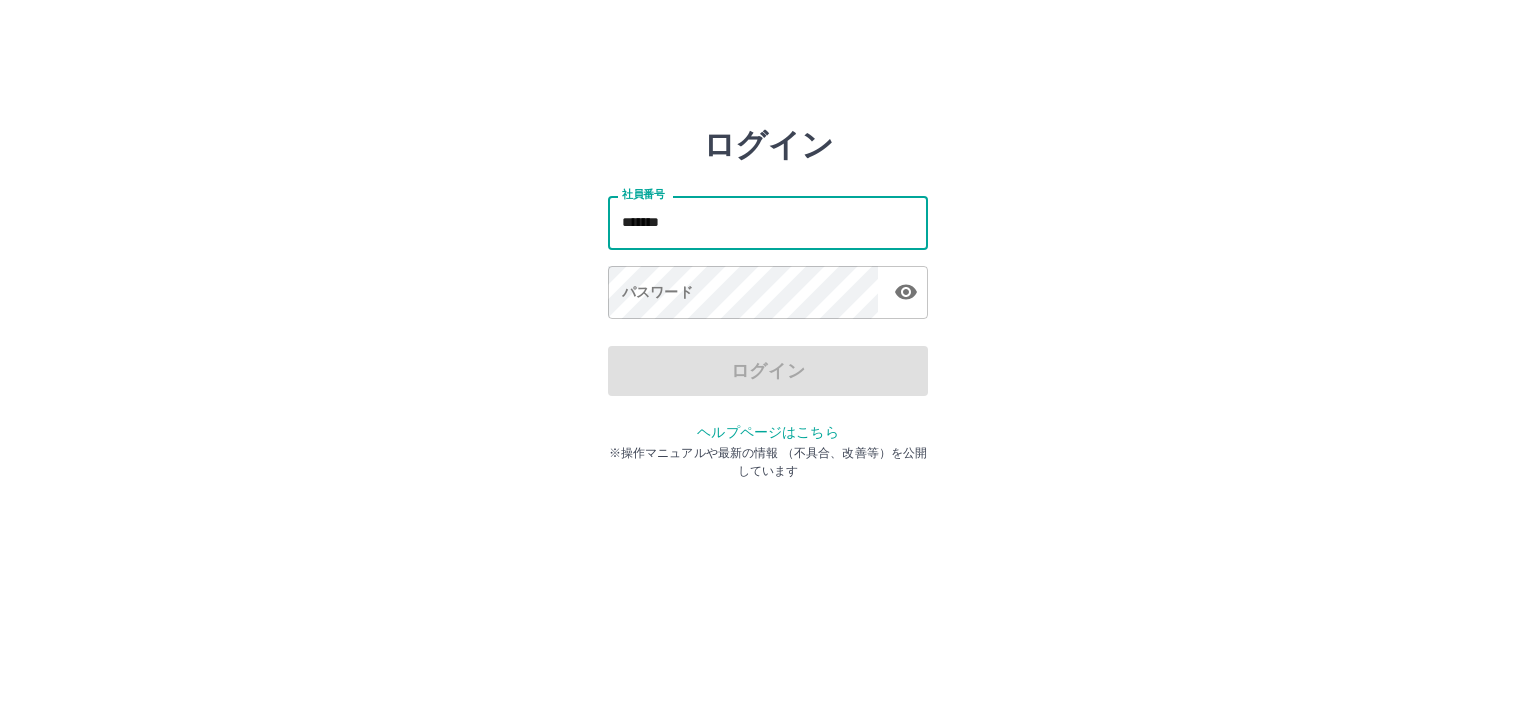 click on "社員番号 [EMPLOYEE_ID] 社員番号 パスワード パスワード" at bounding box center (768, 254) 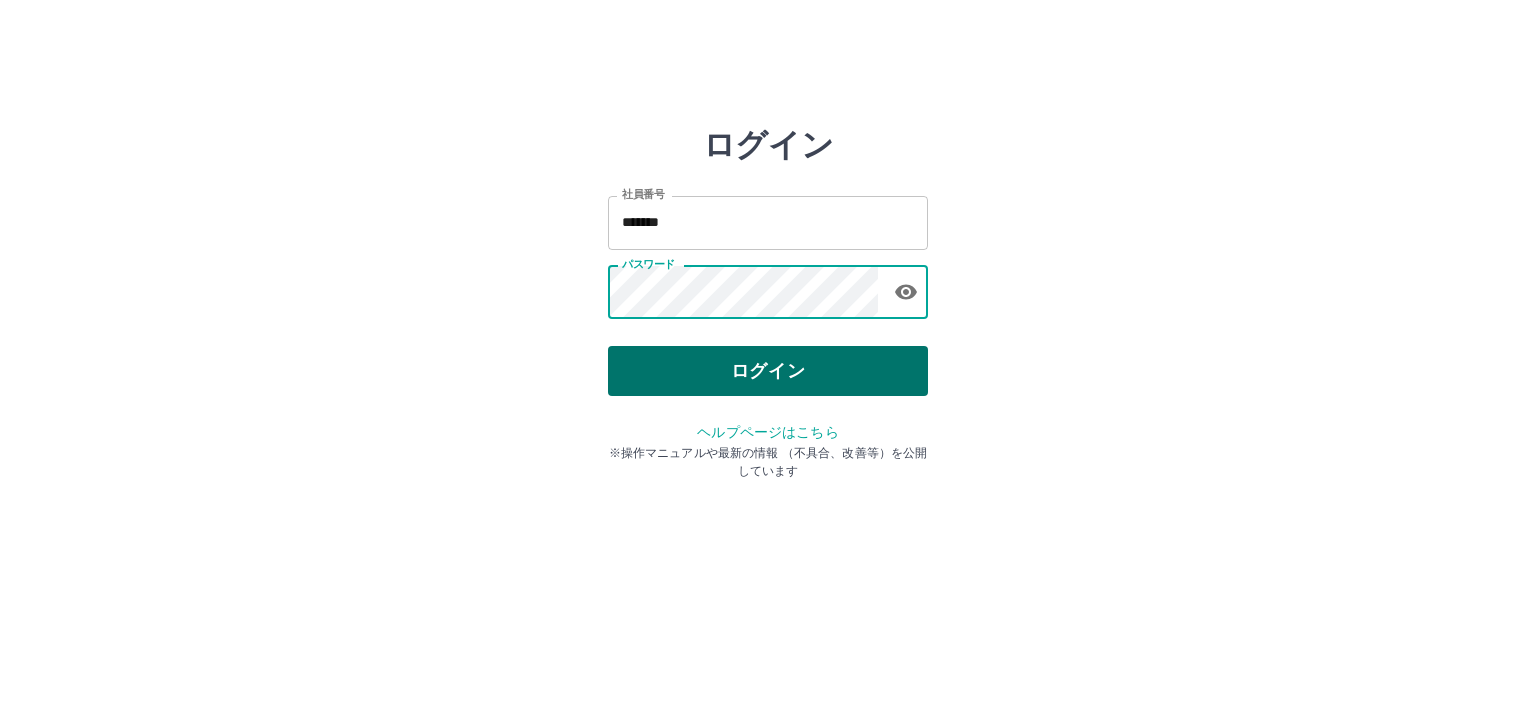 click on "ログイン" at bounding box center [768, 371] 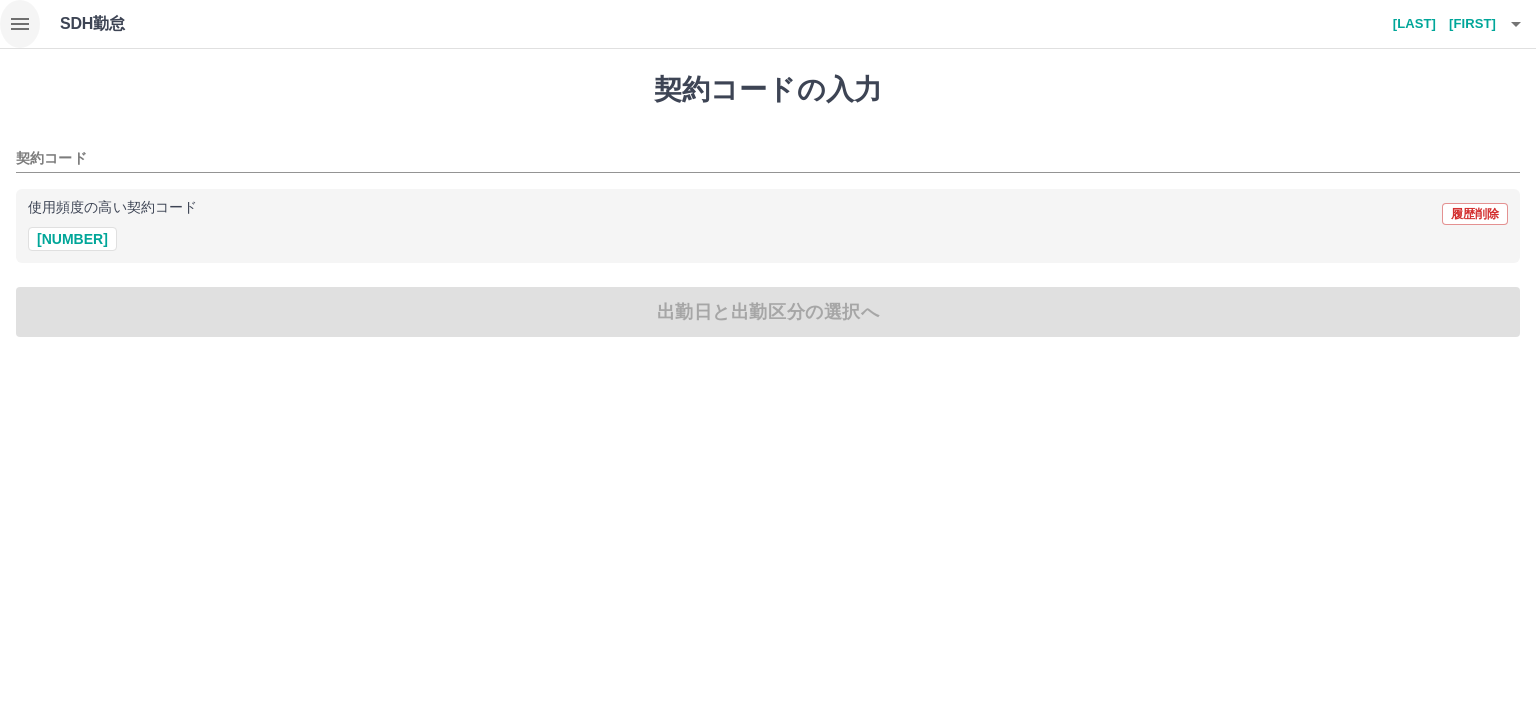 scroll, scrollTop: 0, scrollLeft: 0, axis: both 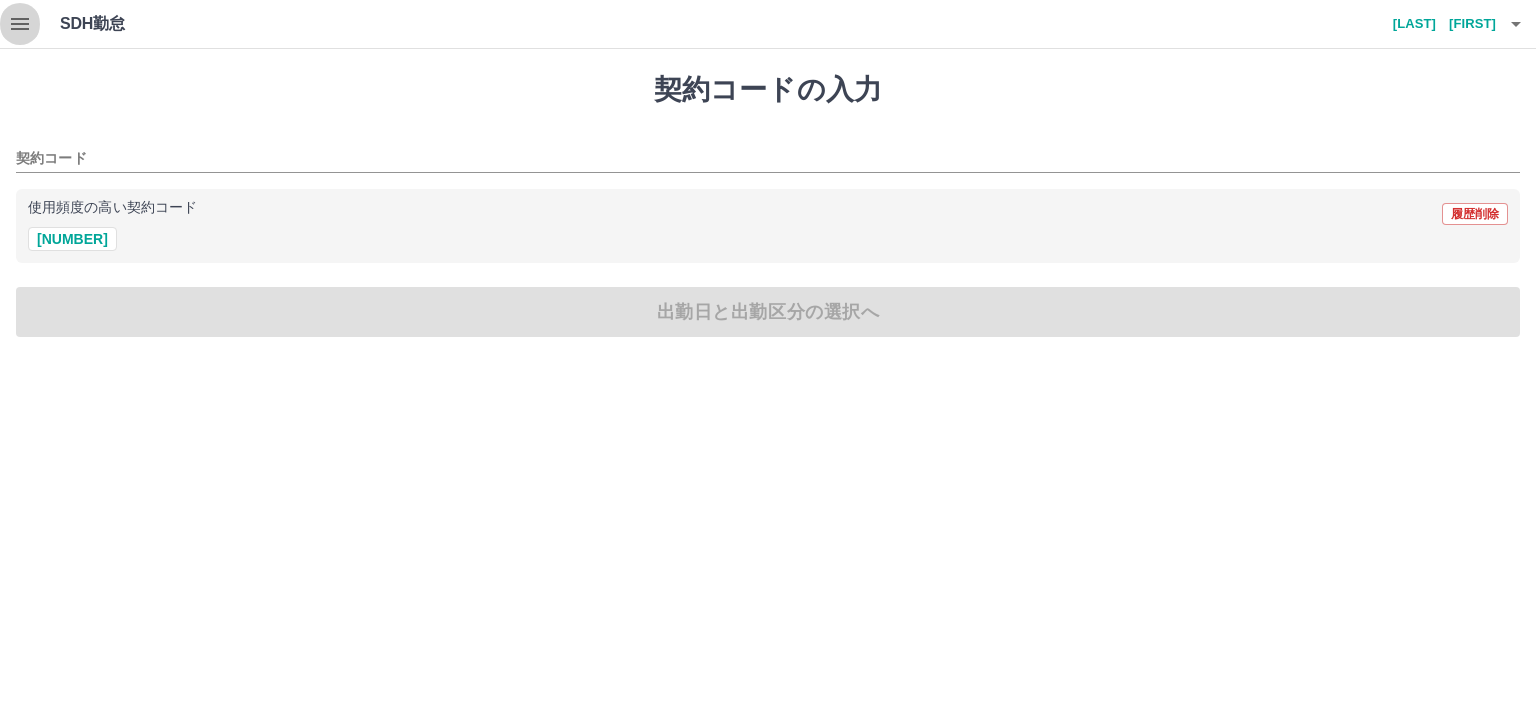click at bounding box center [20, 24] 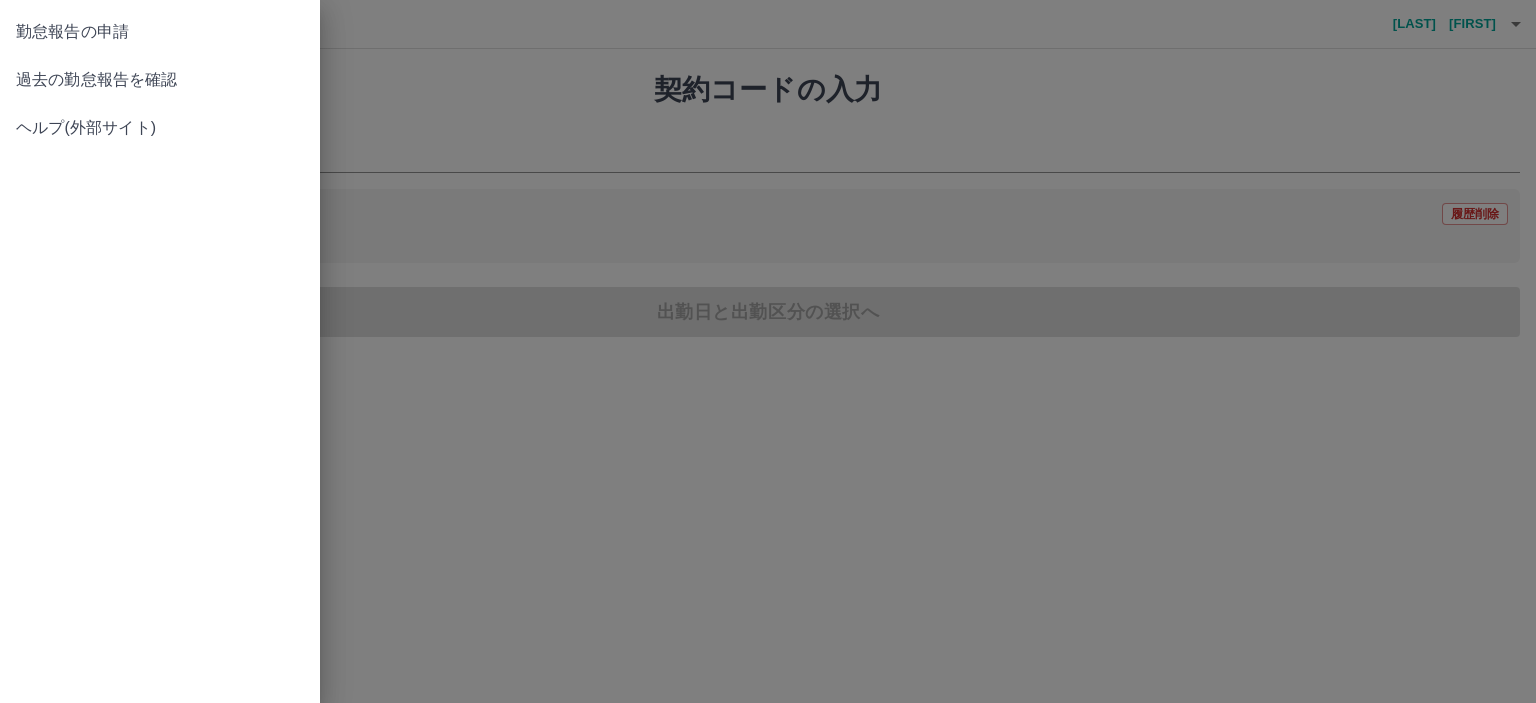 click on "過去の勤怠報告を確認" at bounding box center [160, 32] 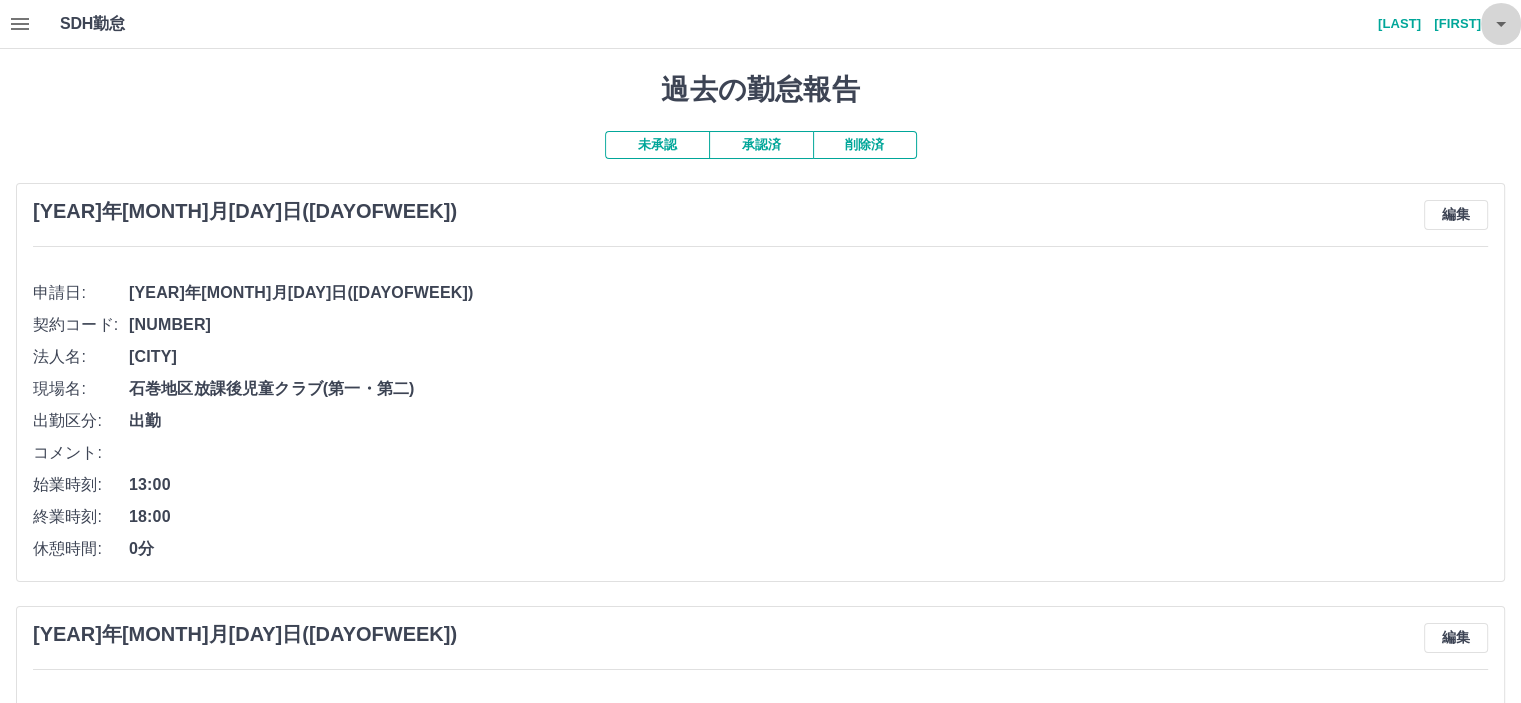 click at bounding box center (1501, 24) 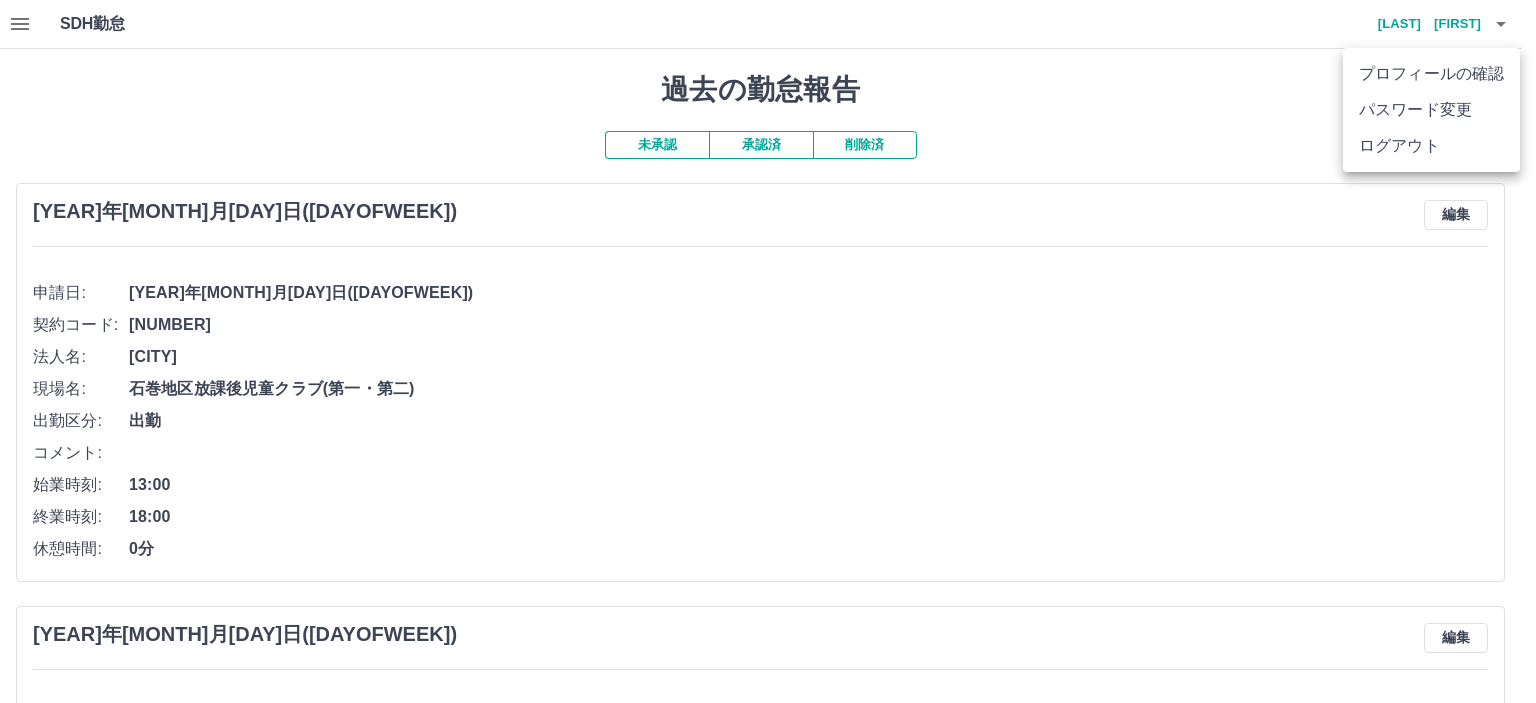 click on "ログアウト" at bounding box center [1431, 146] 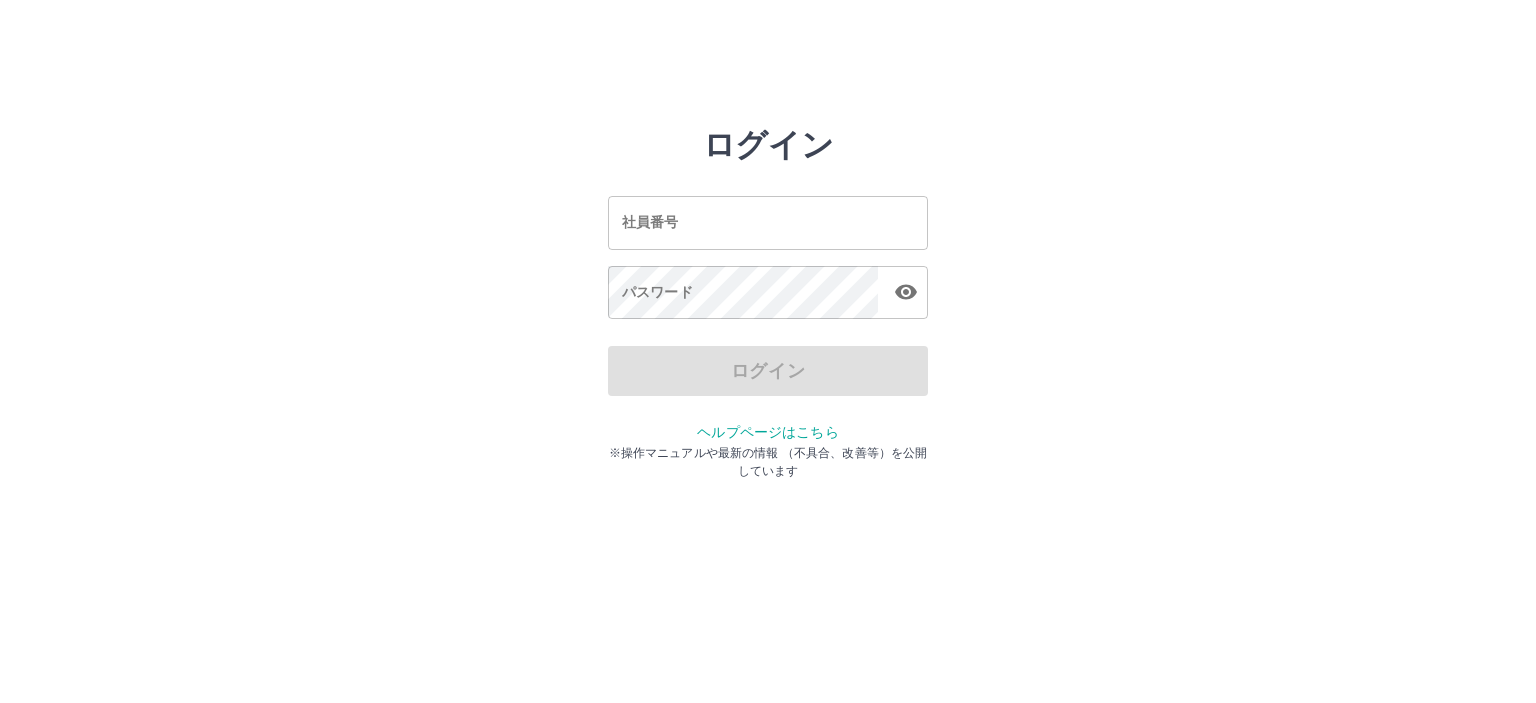 scroll, scrollTop: 0, scrollLeft: 0, axis: both 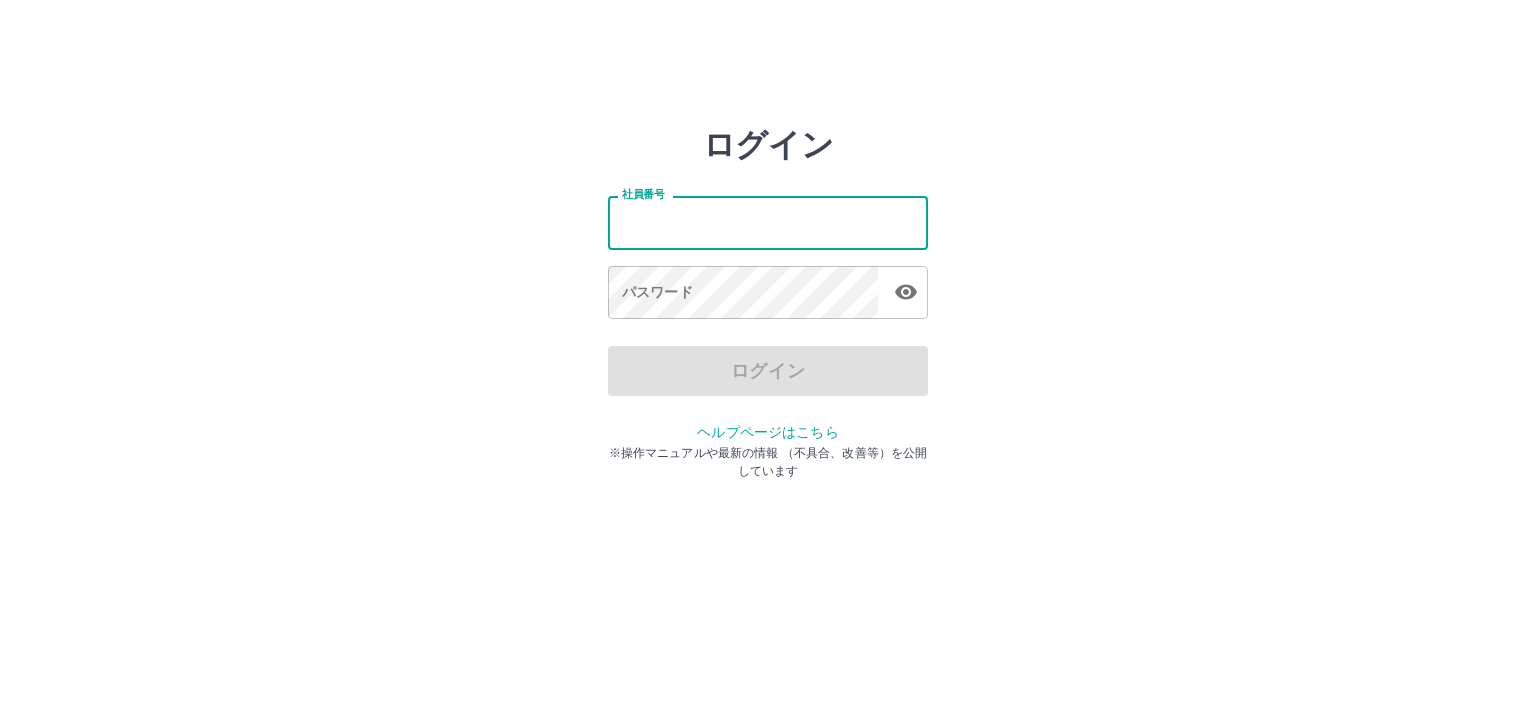 click on "社員番号" at bounding box center [768, 222] 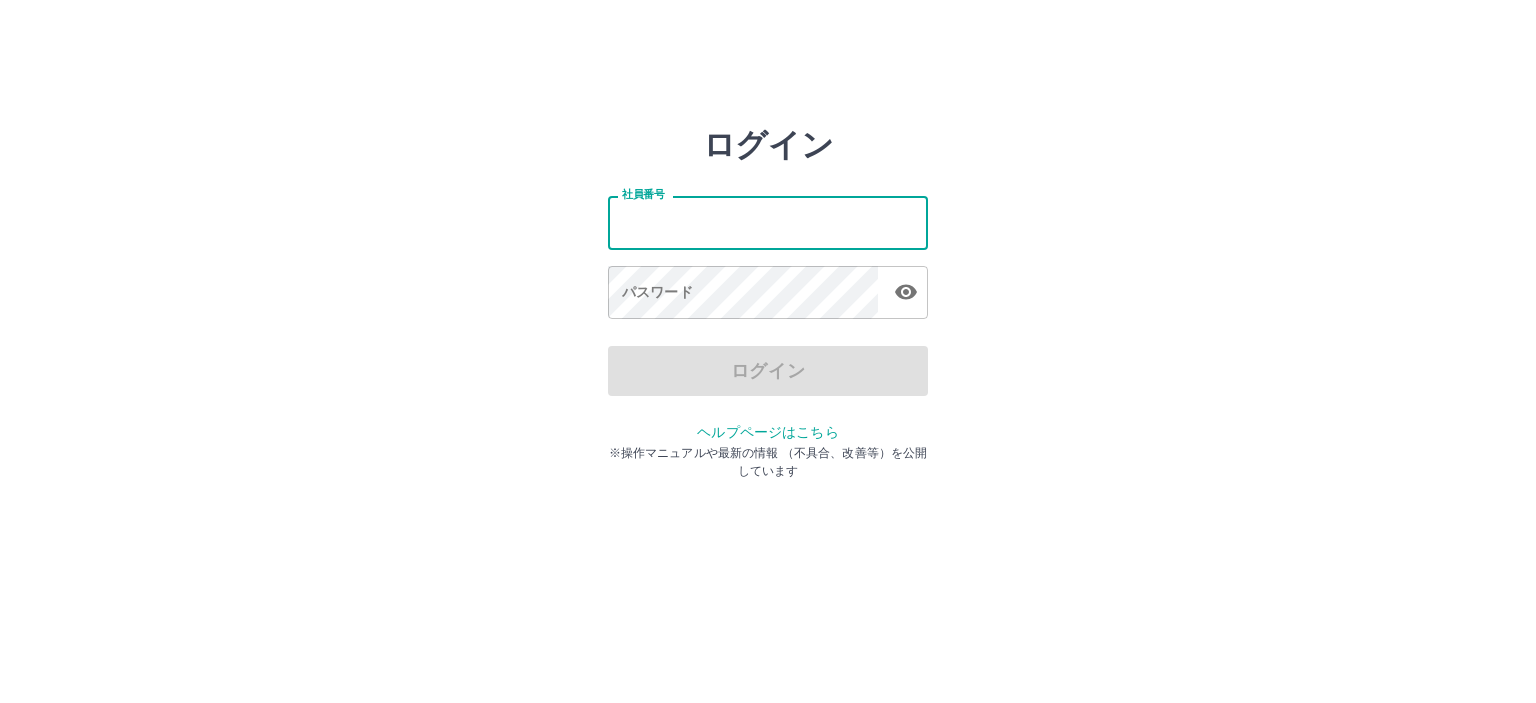 type on "*******" 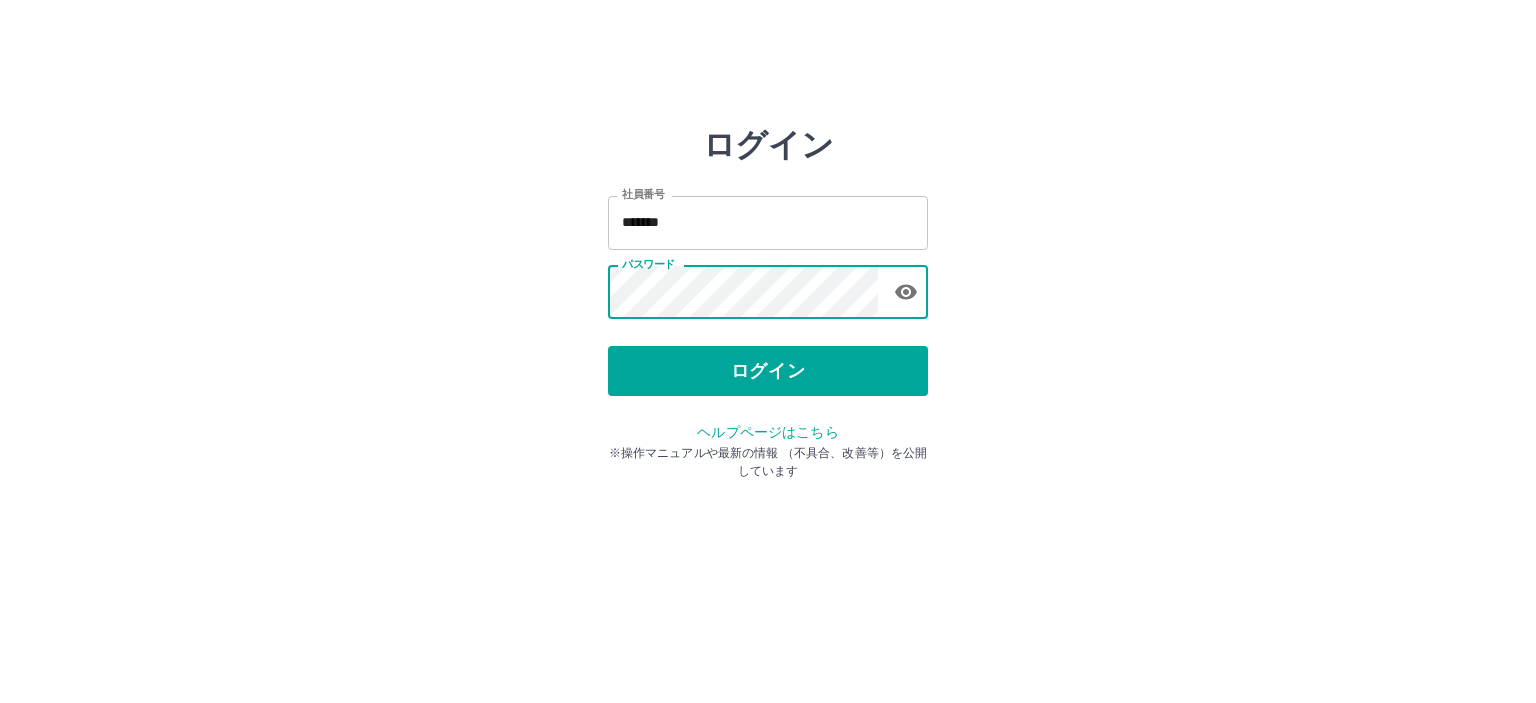 click at bounding box center (906, 292) 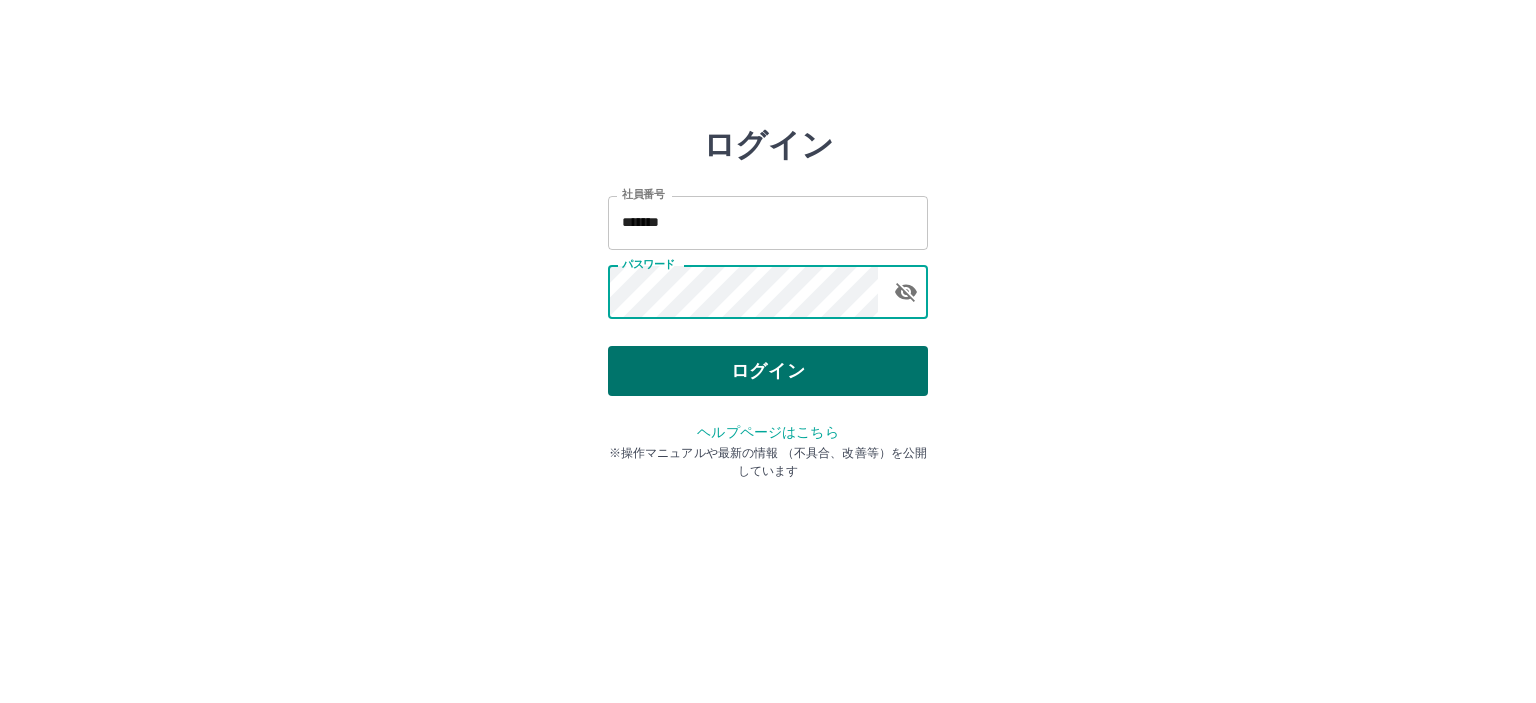click on "ログイン" at bounding box center [768, 371] 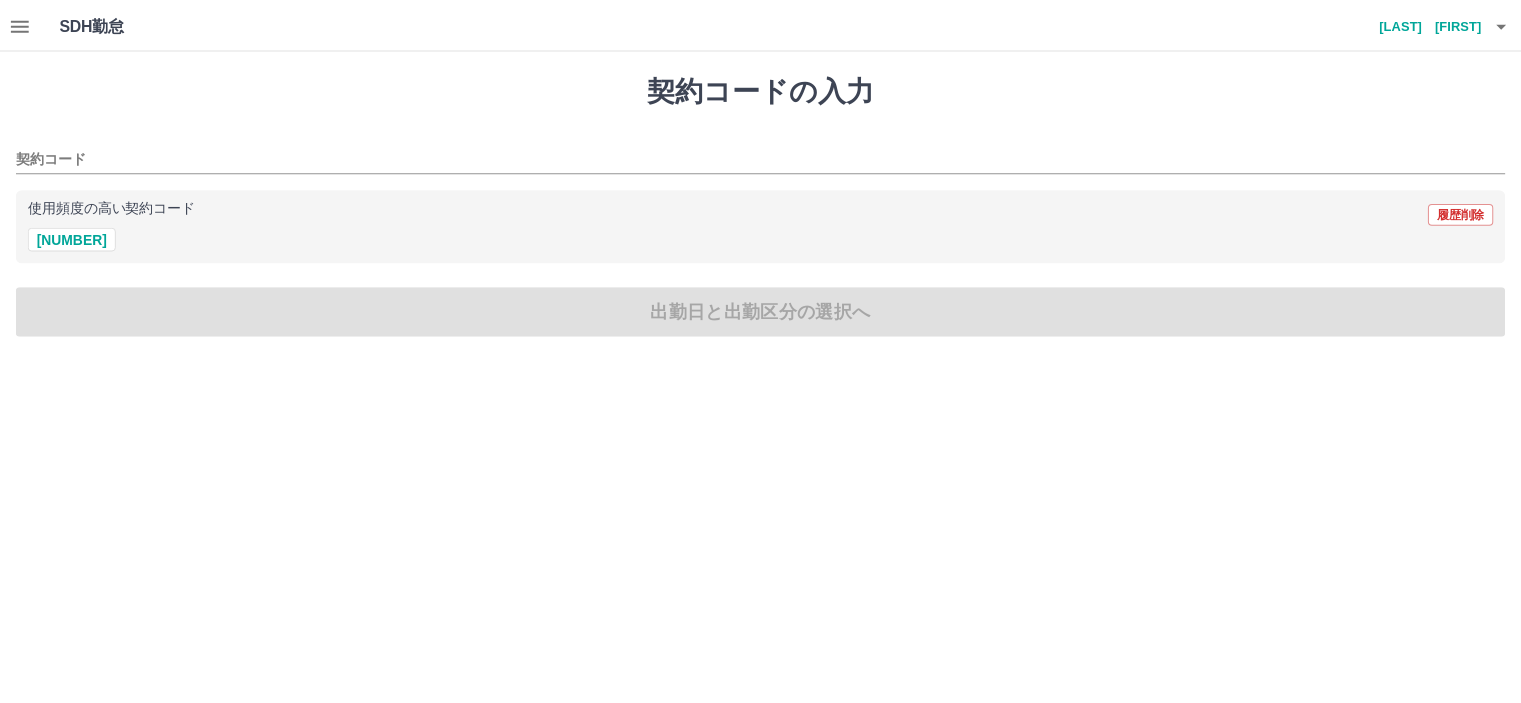 scroll, scrollTop: 0, scrollLeft: 0, axis: both 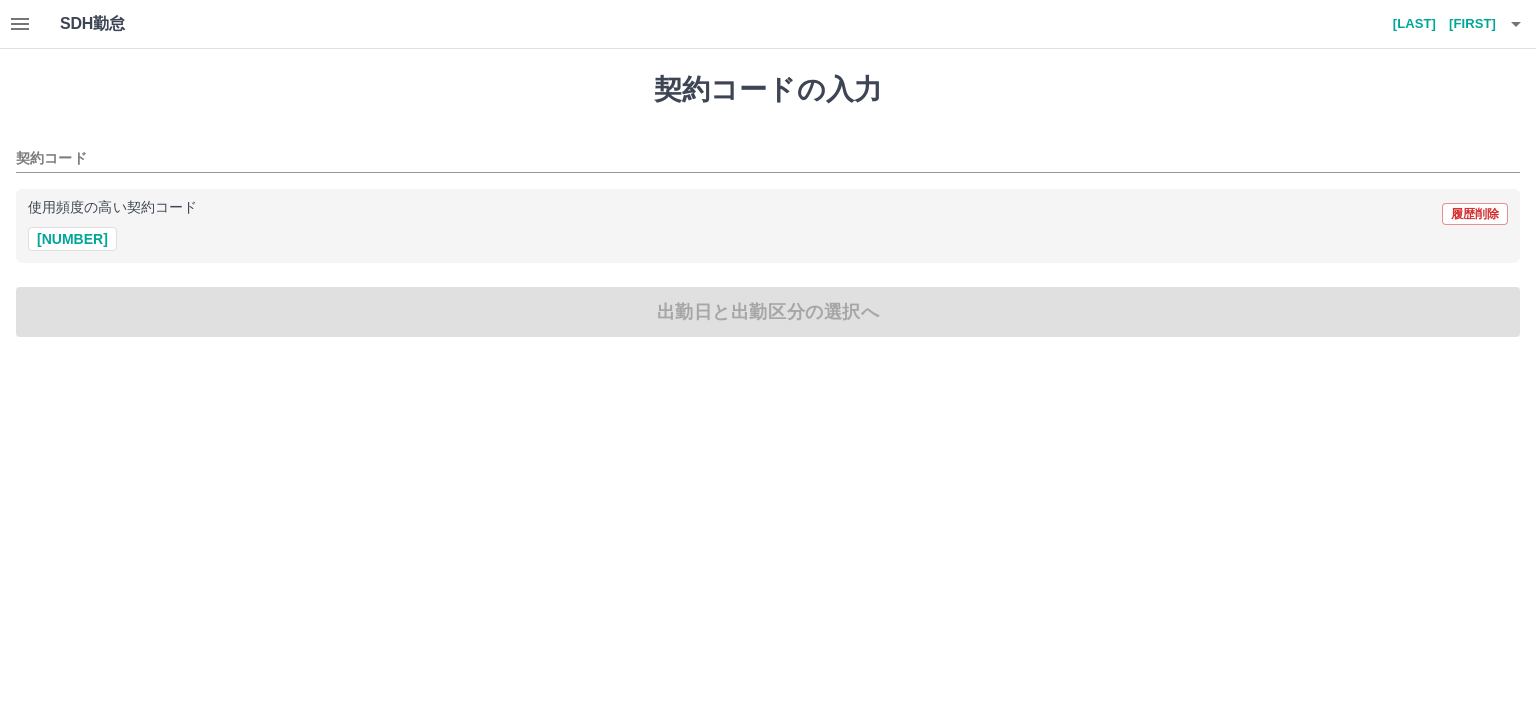 click at bounding box center [20, 24] 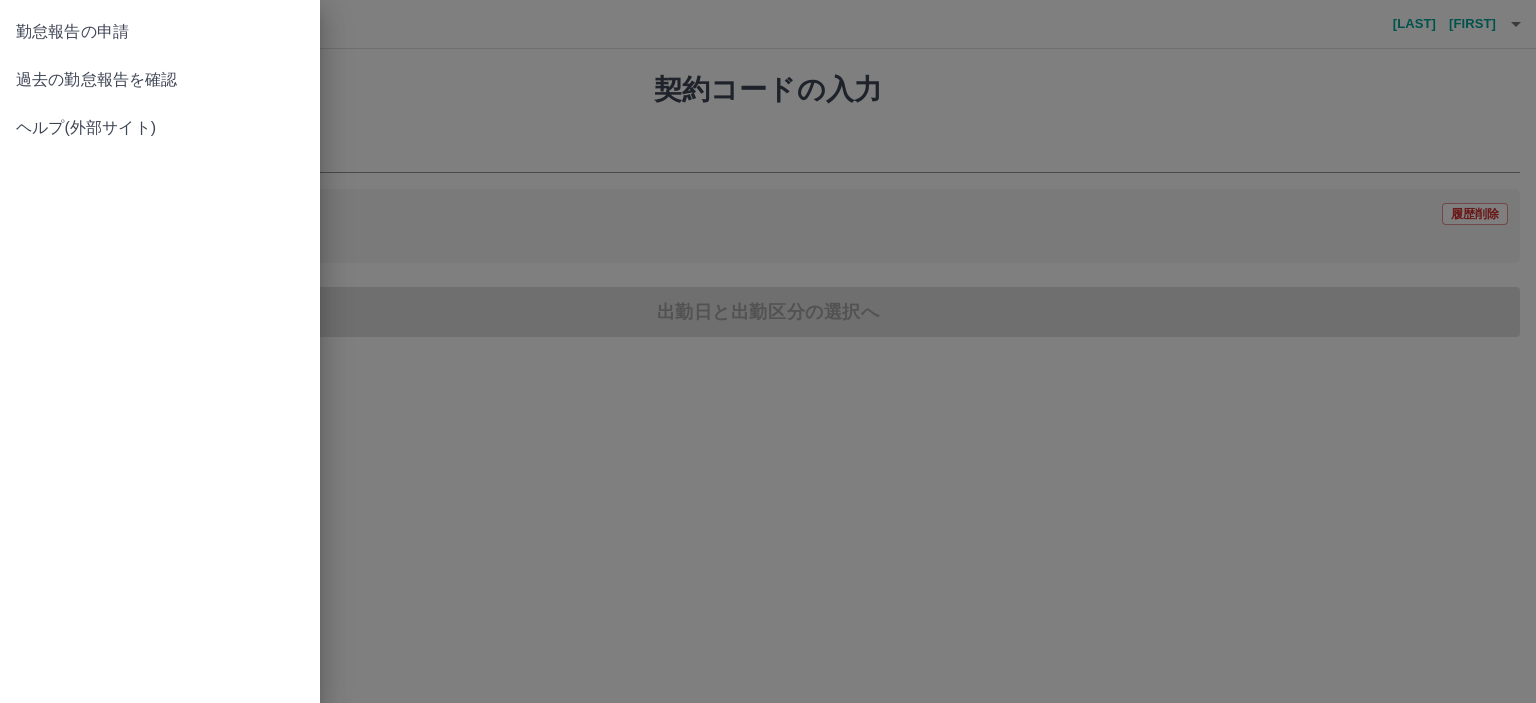 click on "過去の勤怠報告を確認" at bounding box center (160, 32) 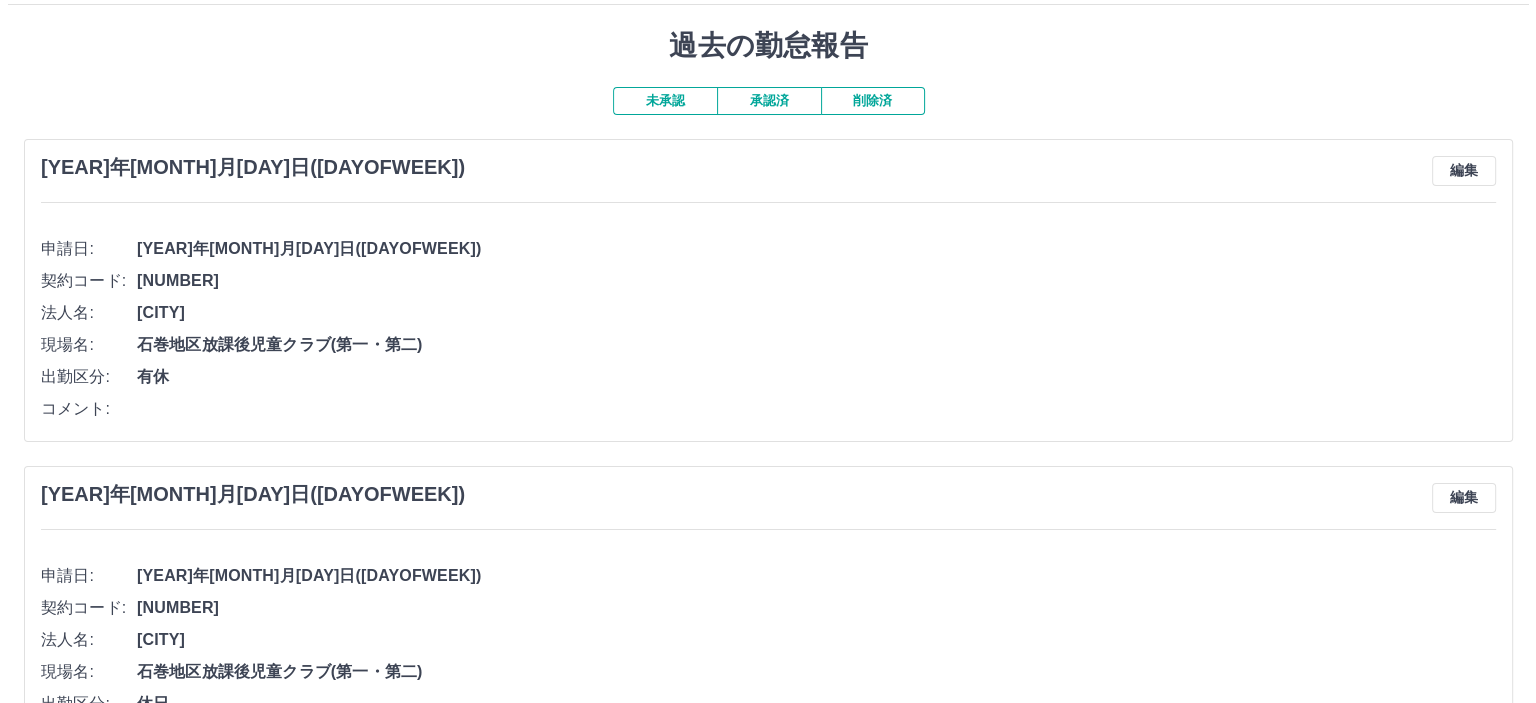 scroll, scrollTop: 0, scrollLeft: 0, axis: both 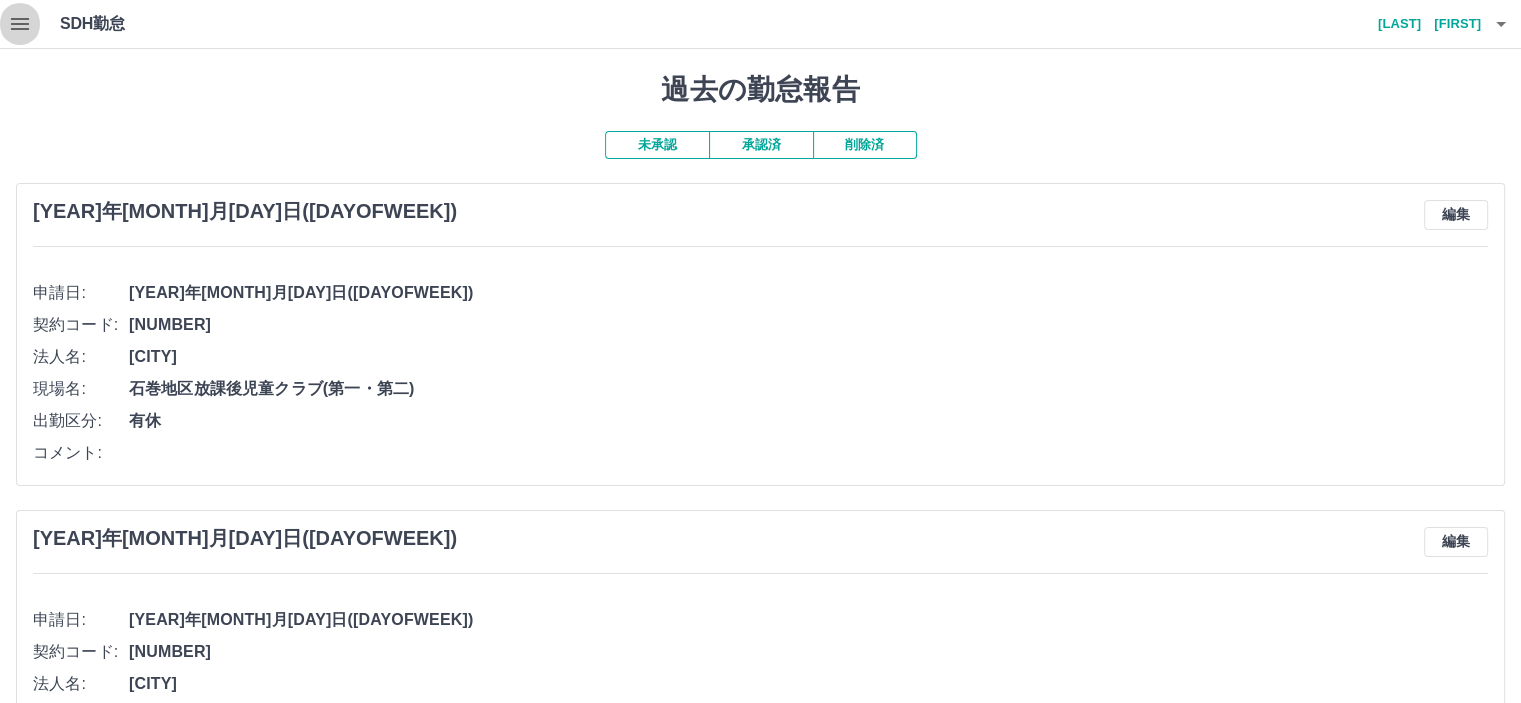 click at bounding box center [20, 24] 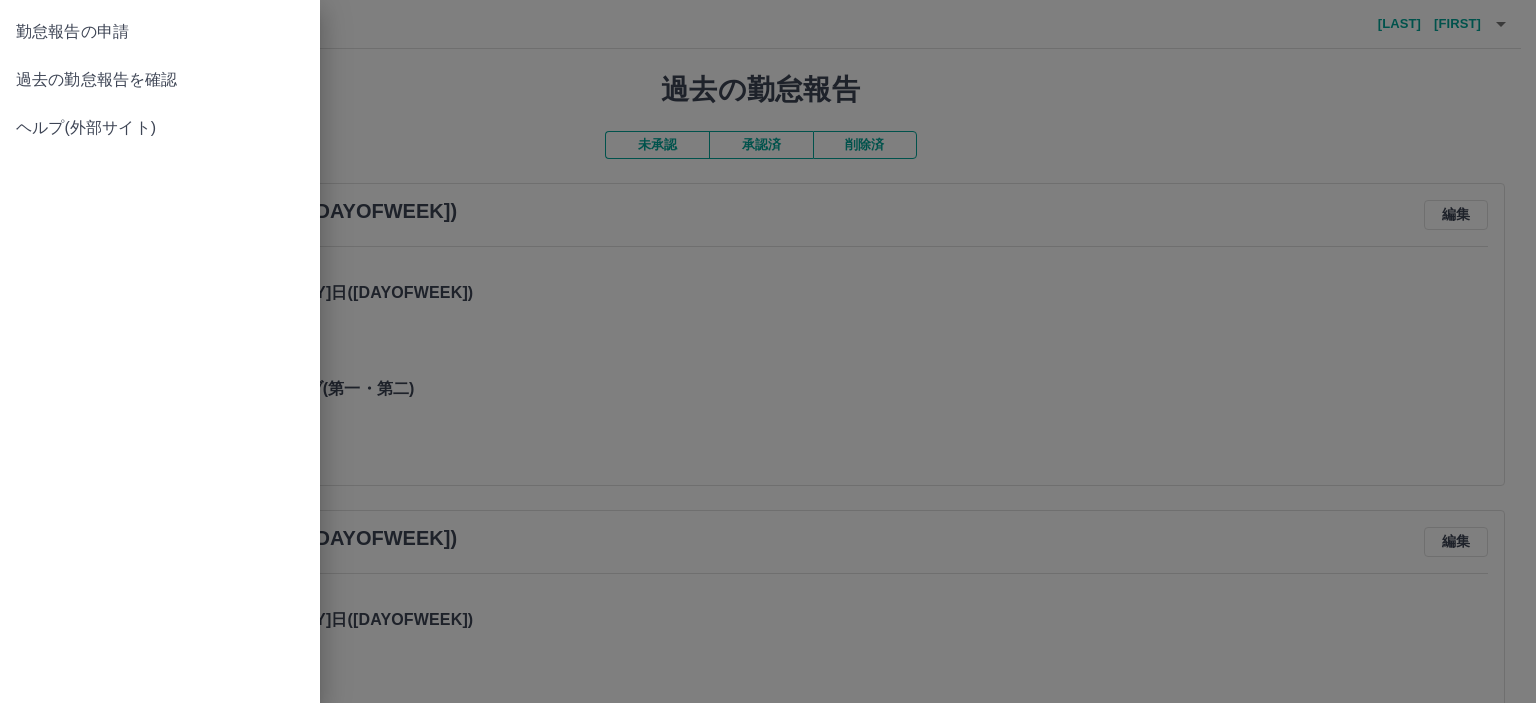 click on "勤怠報告の申請" at bounding box center [160, 32] 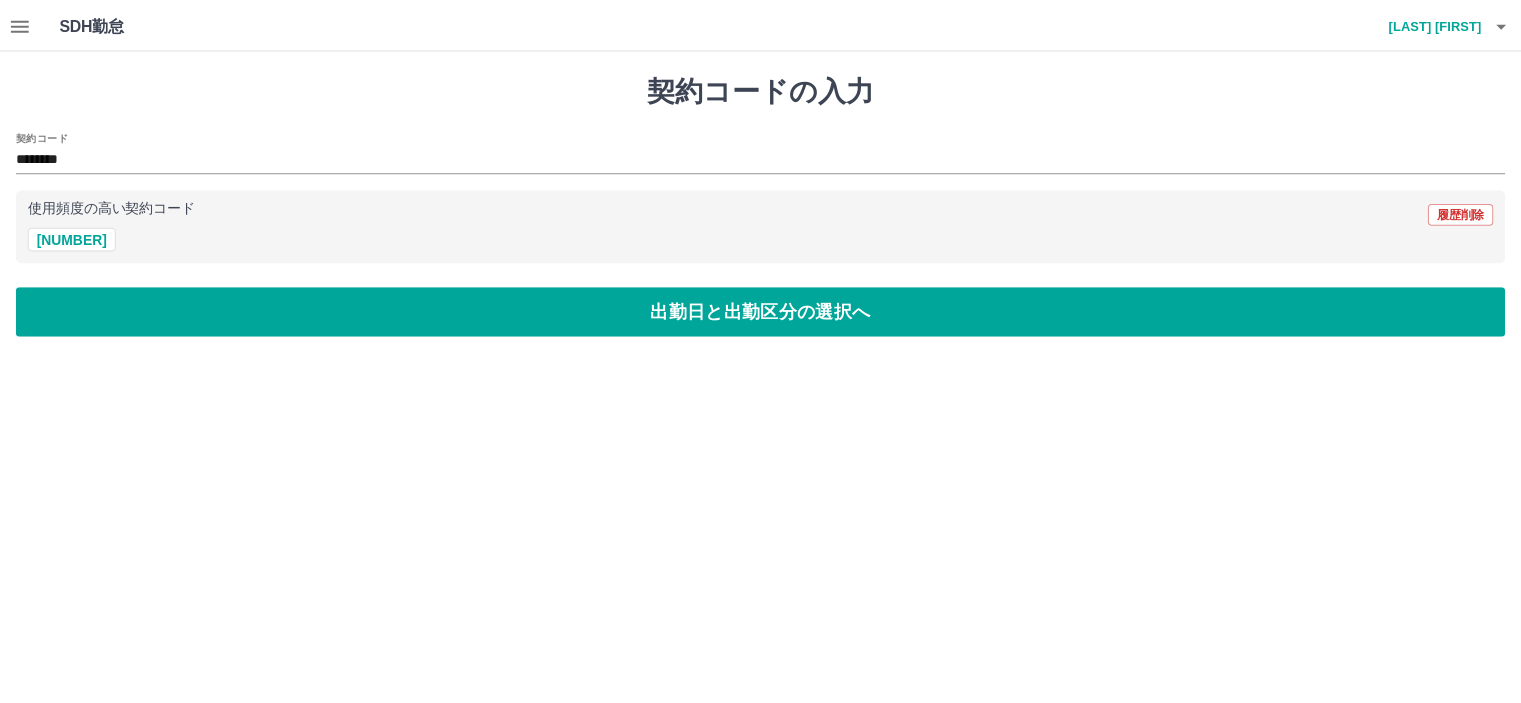 scroll, scrollTop: 0, scrollLeft: 0, axis: both 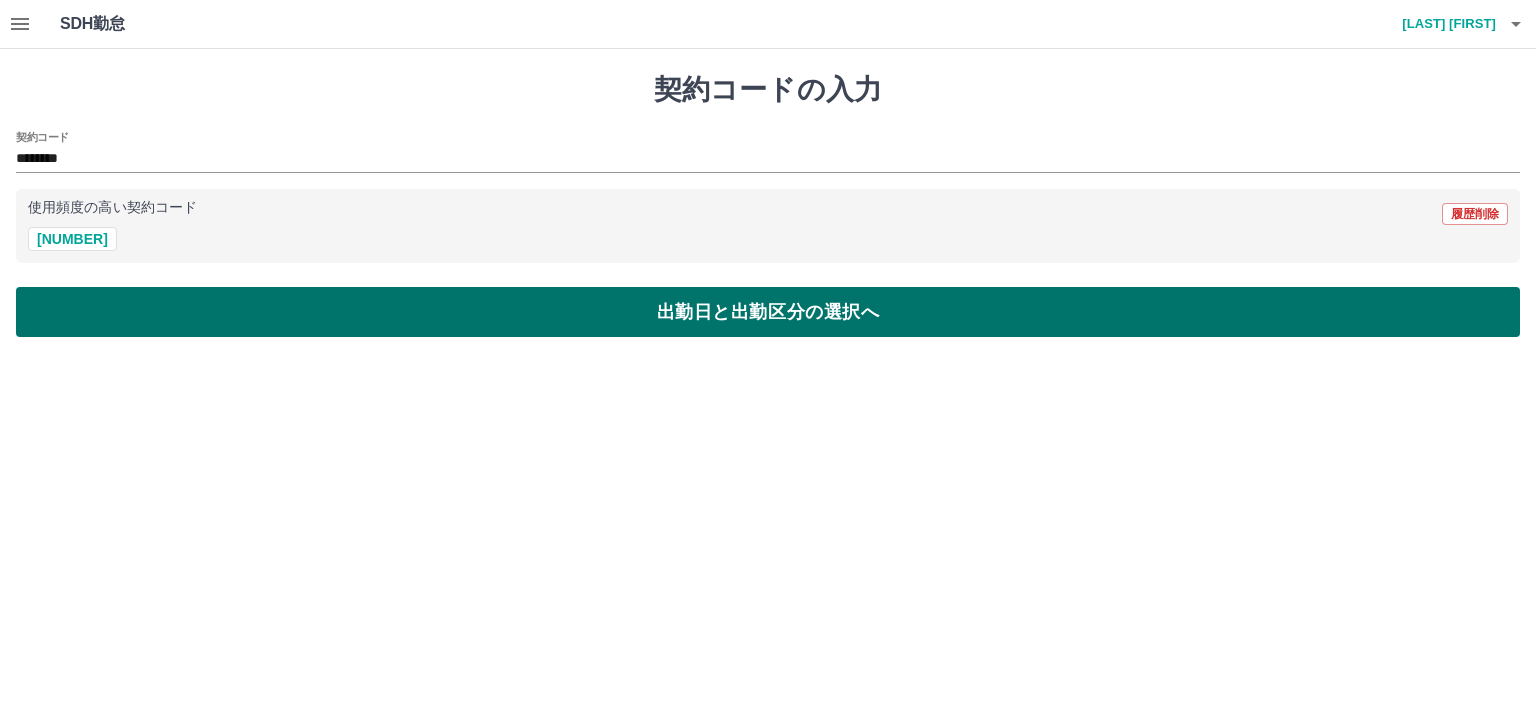 click on "出勤日と出勤区分の選択へ" at bounding box center (768, 312) 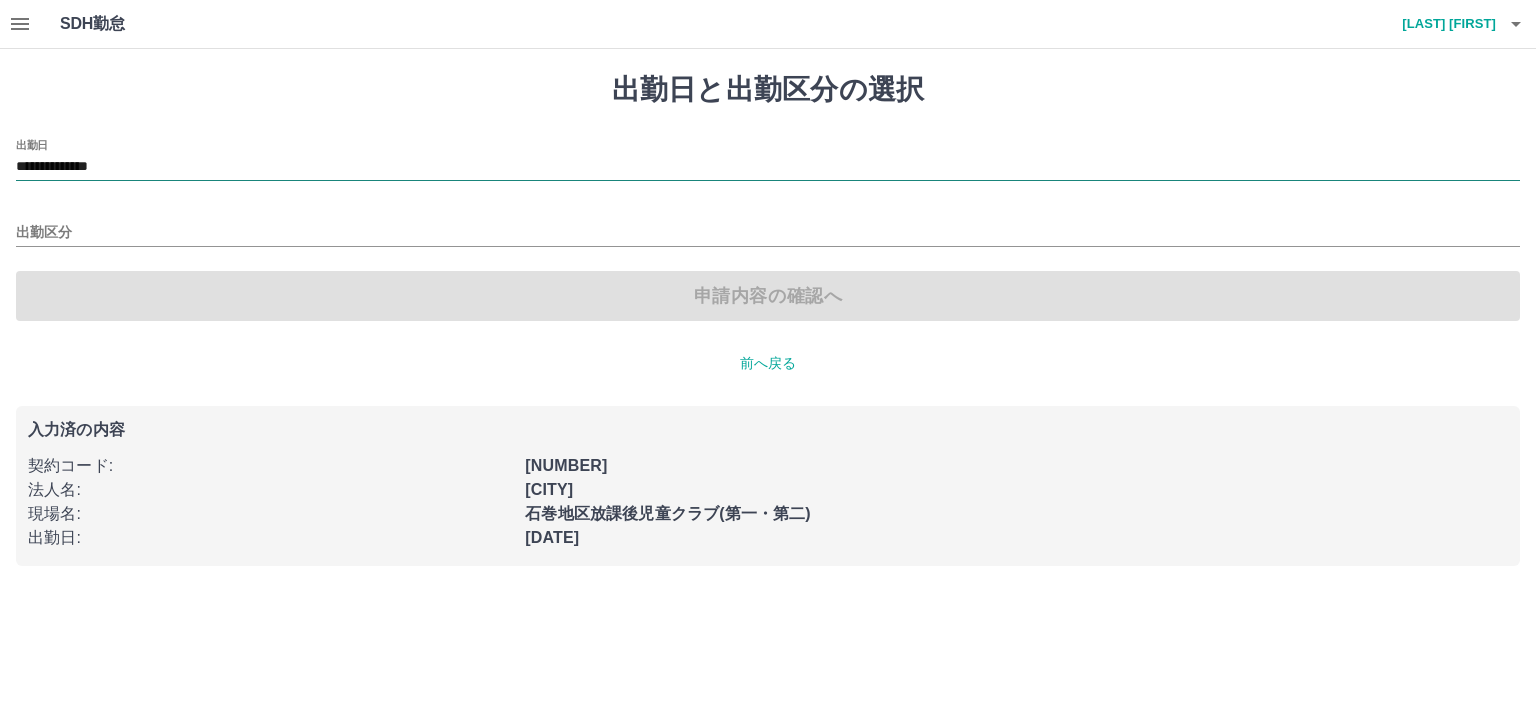 click on "**********" at bounding box center (768, 167) 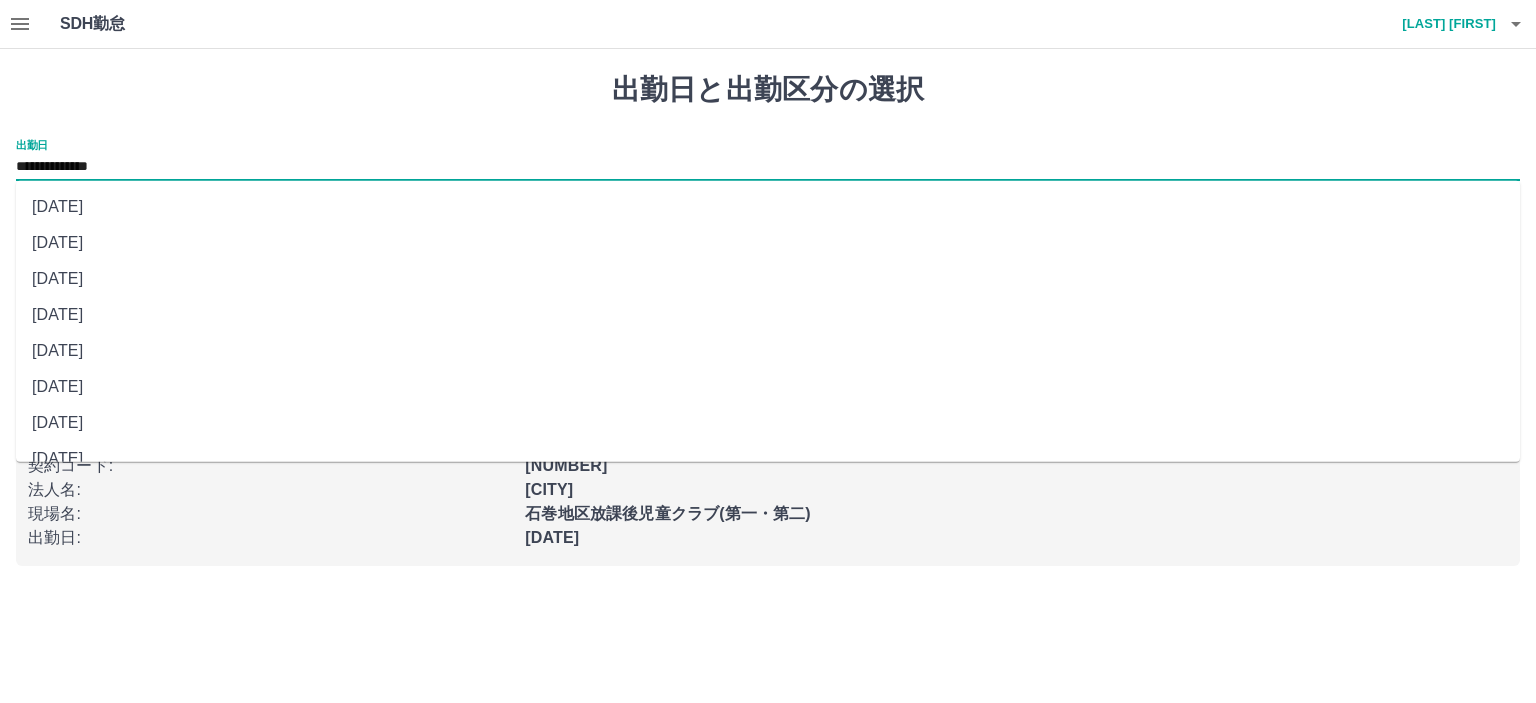 click on "[DATE]" at bounding box center [768, 279] 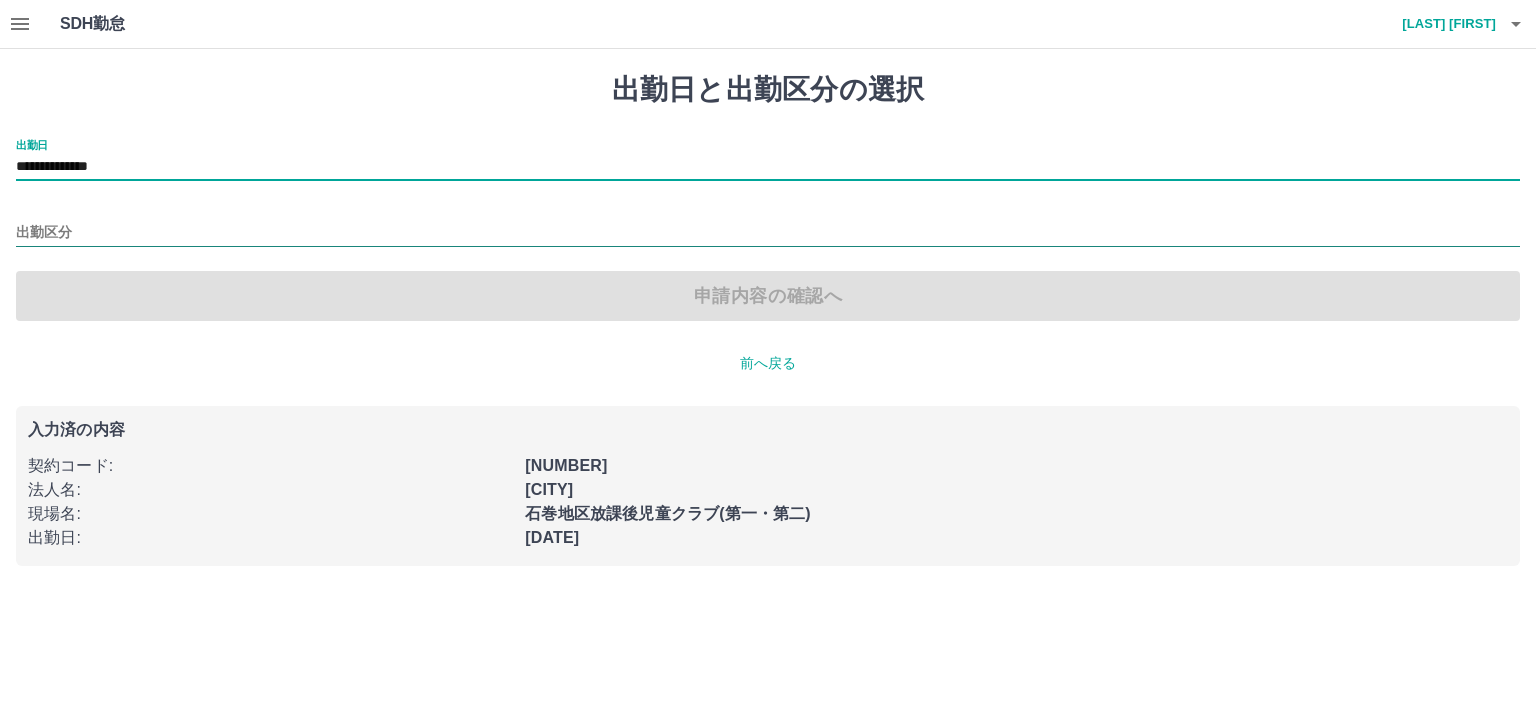 click on "出勤区分" at bounding box center (768, 233) 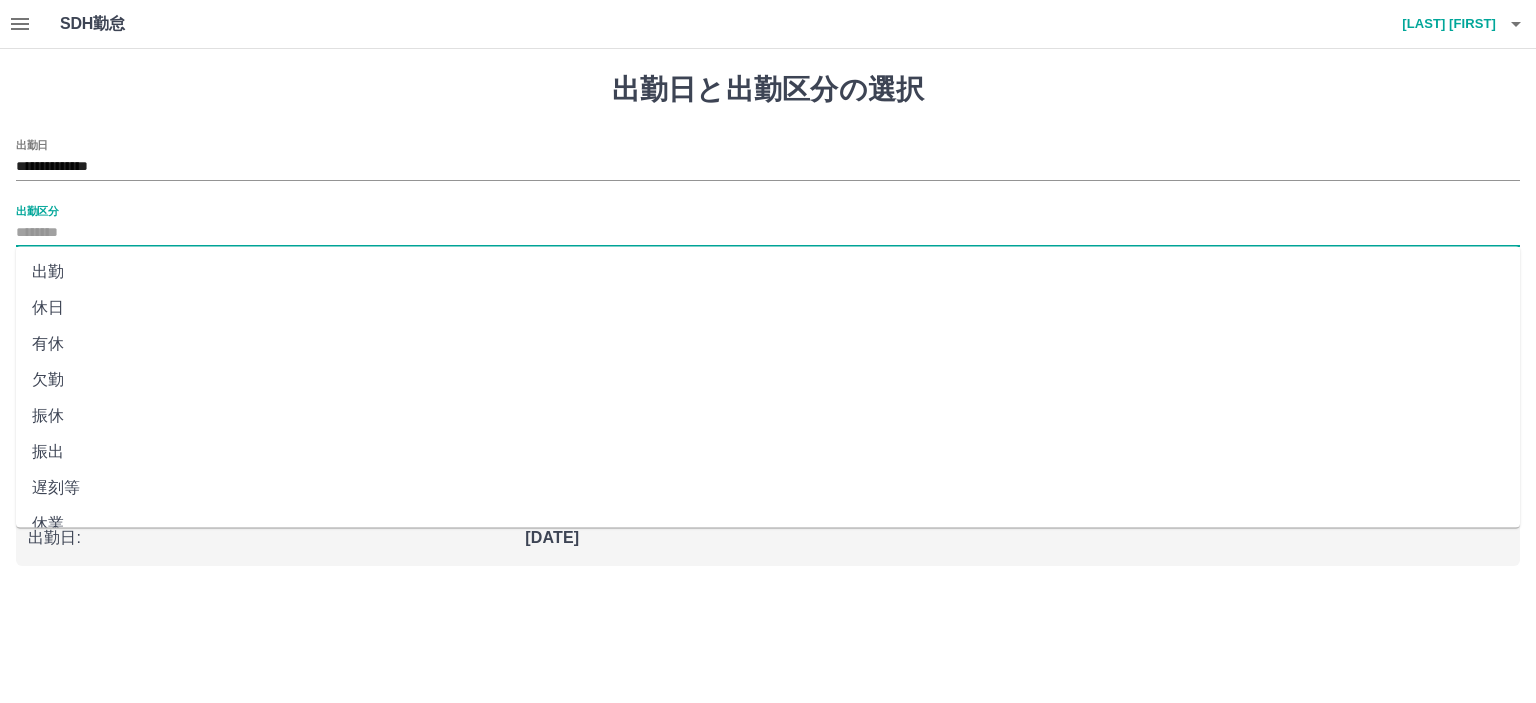 click on "出勤" at bounding box center [768, 272] 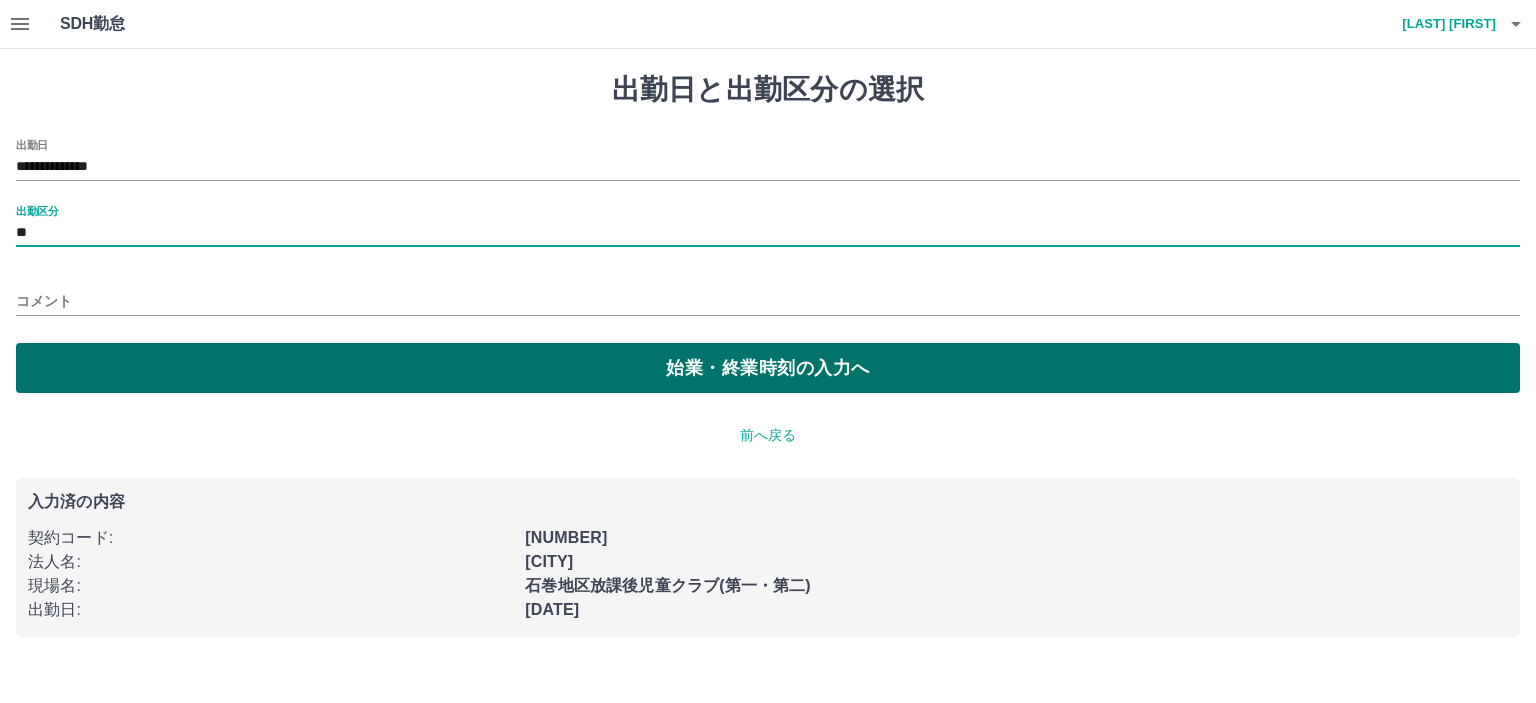 click on "始業・終業時刻の入力へ" at bounding box center [768, 368] 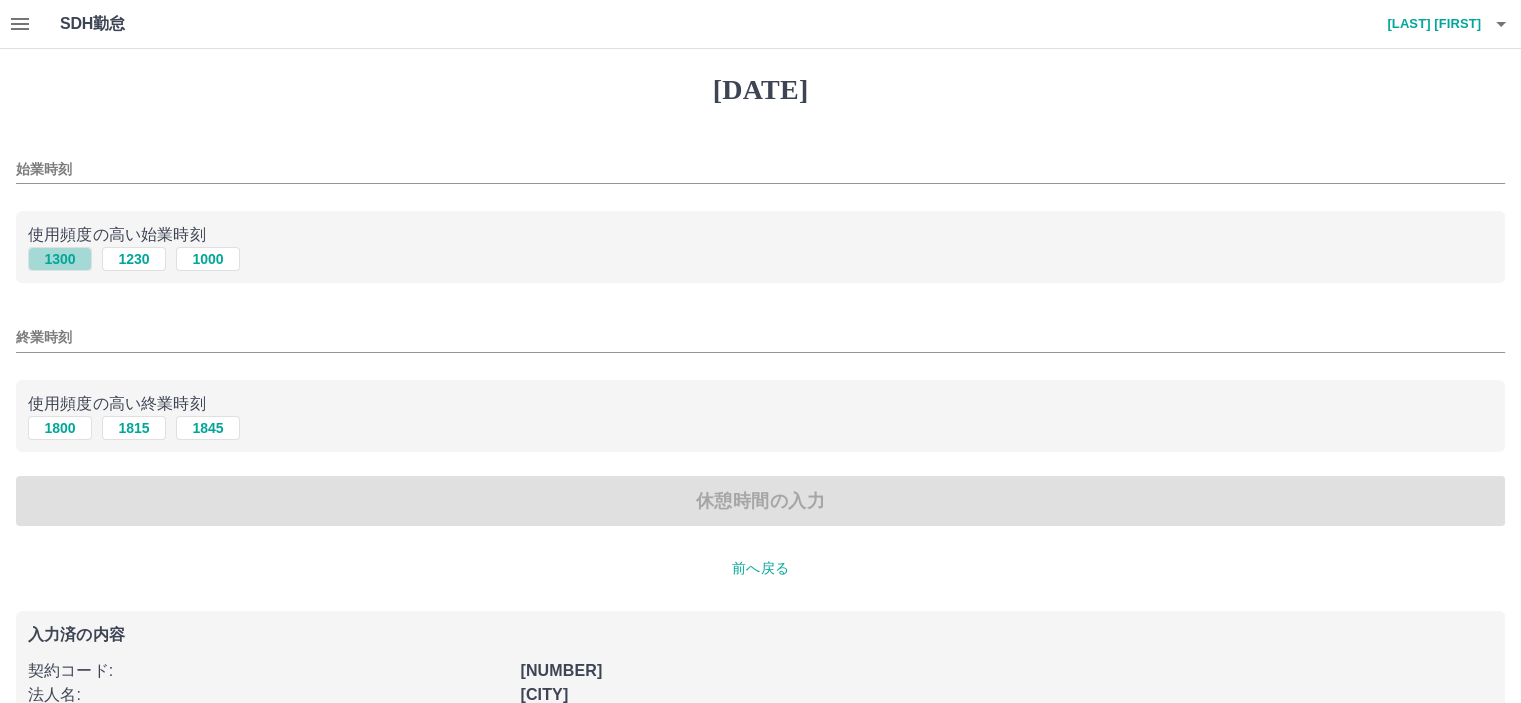 click on "1300" at bounding box center (60, 259) 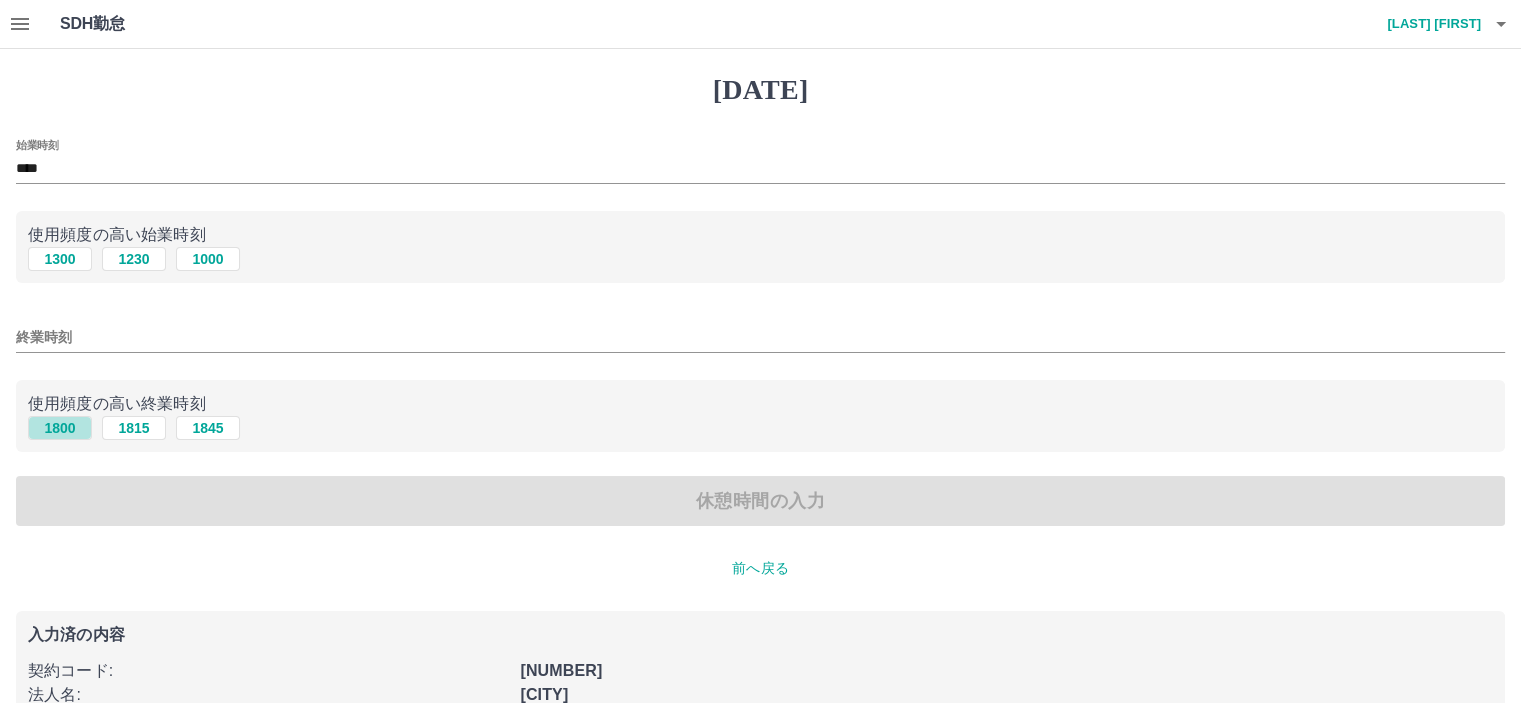 drag, startPoint x: 59, startPoint y: 421, endPoint x: 138, endPoint y: 463, distance: 89.470665 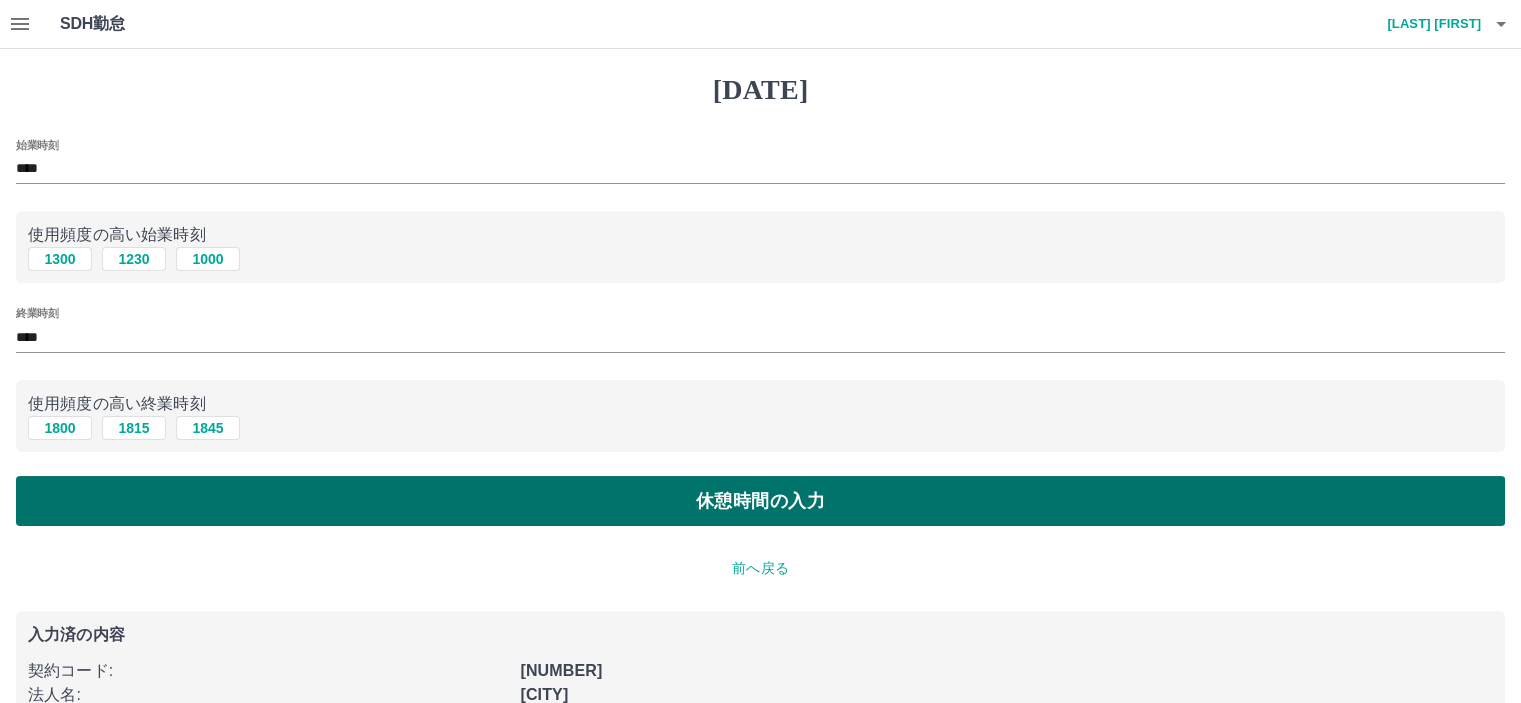 click on "休憩時間の入力" at bounding box center (760, 501) 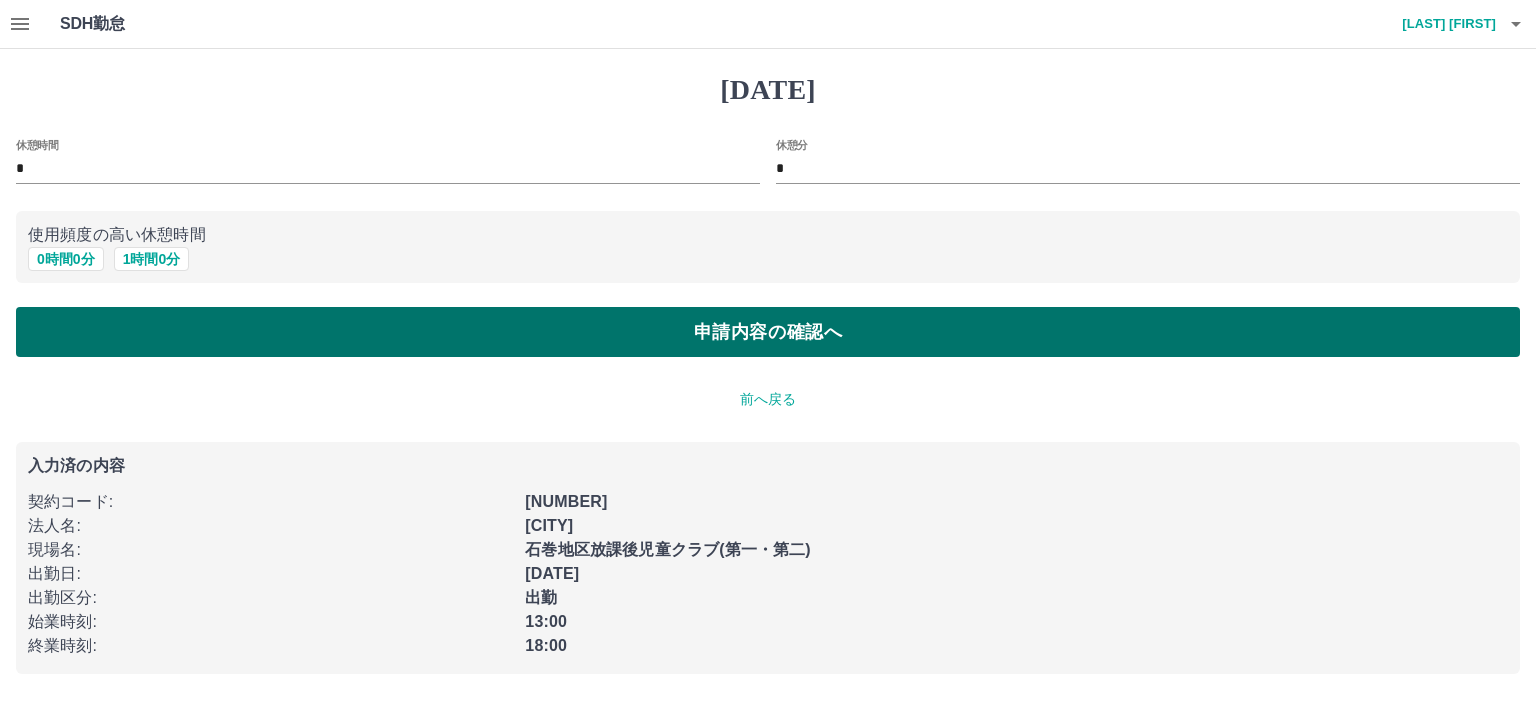 click on "申請内容の確認へ" at bounding box center [768, 332] 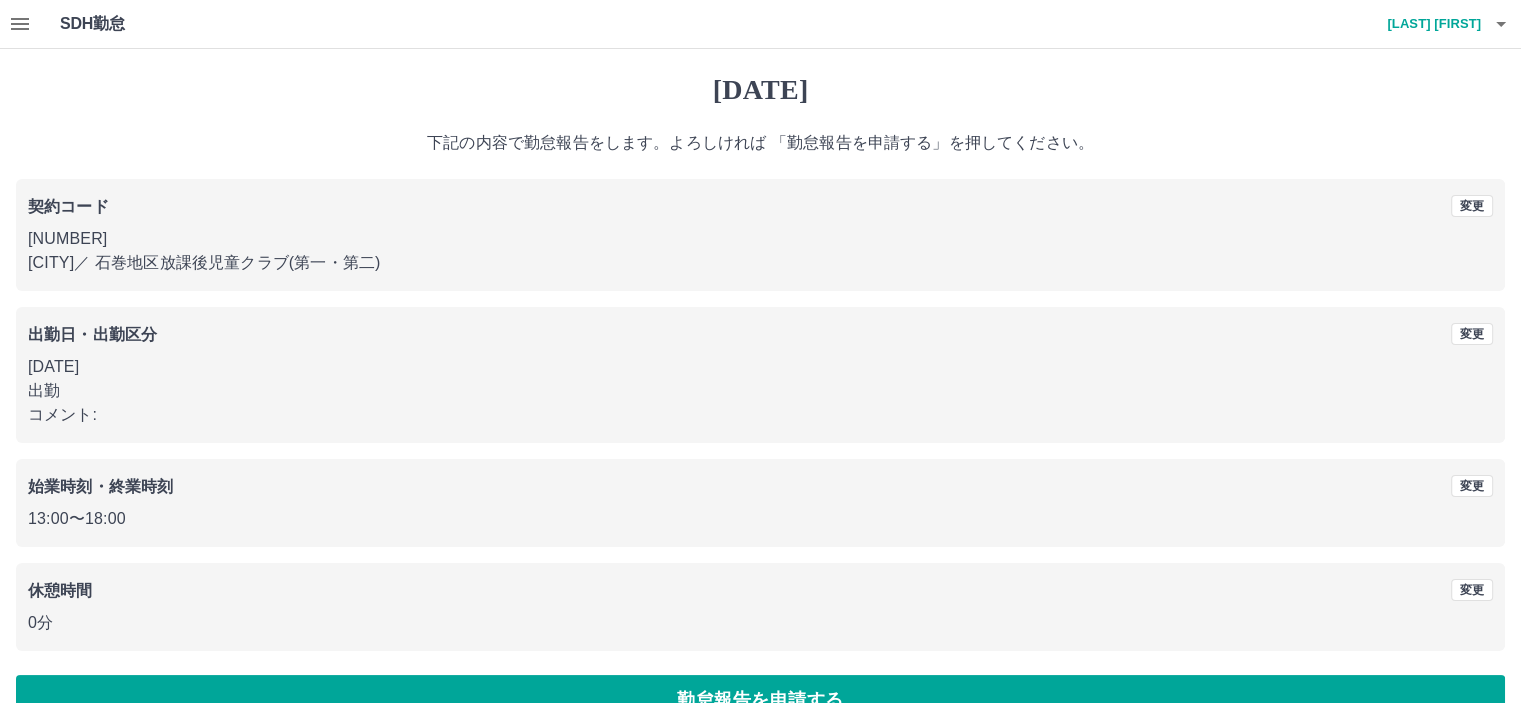 scroll, scrollTop: 45, scrollLeft: 0, axis: vertical 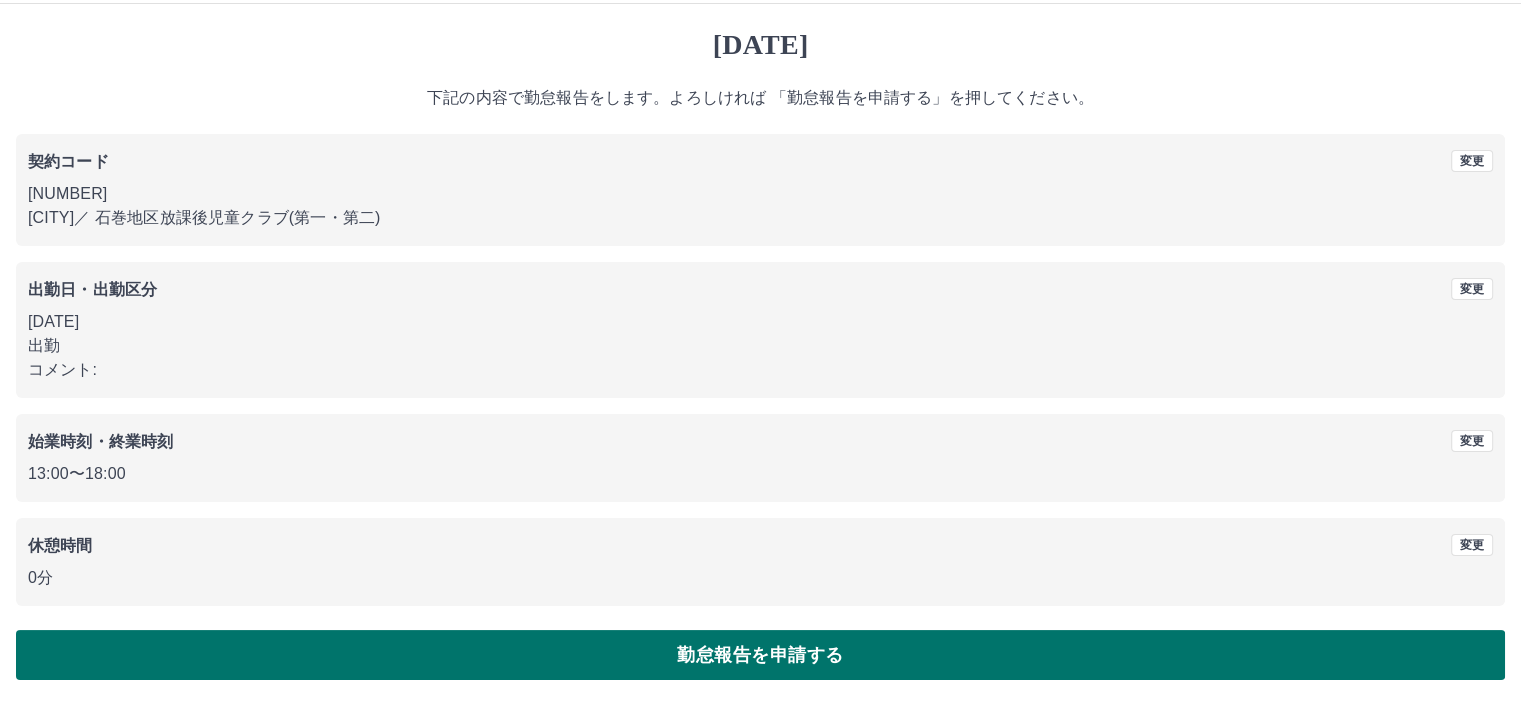 click on "勤怠報告を申請する" at bounding box center [760, 655] 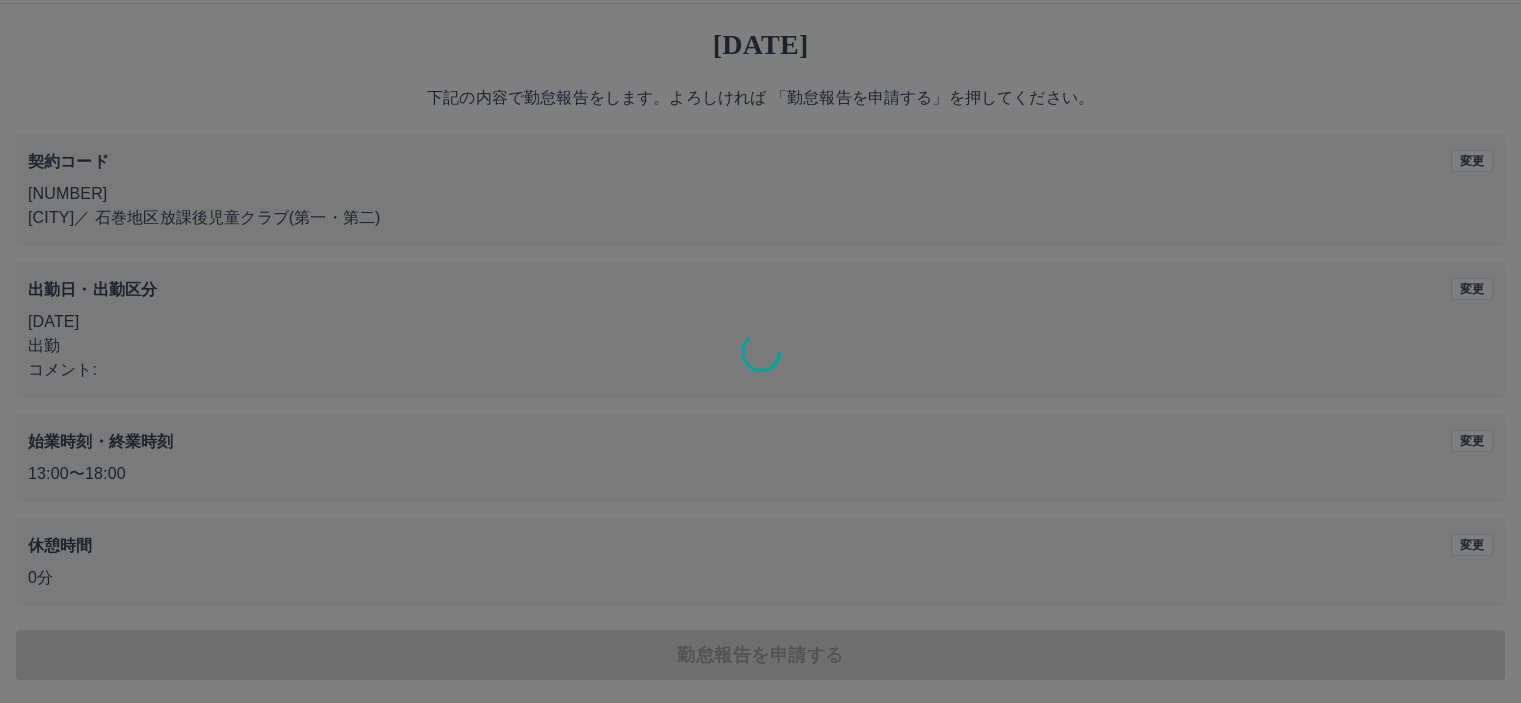 scroll, scrollTop: 0, scrollLeft: 0, axis: both 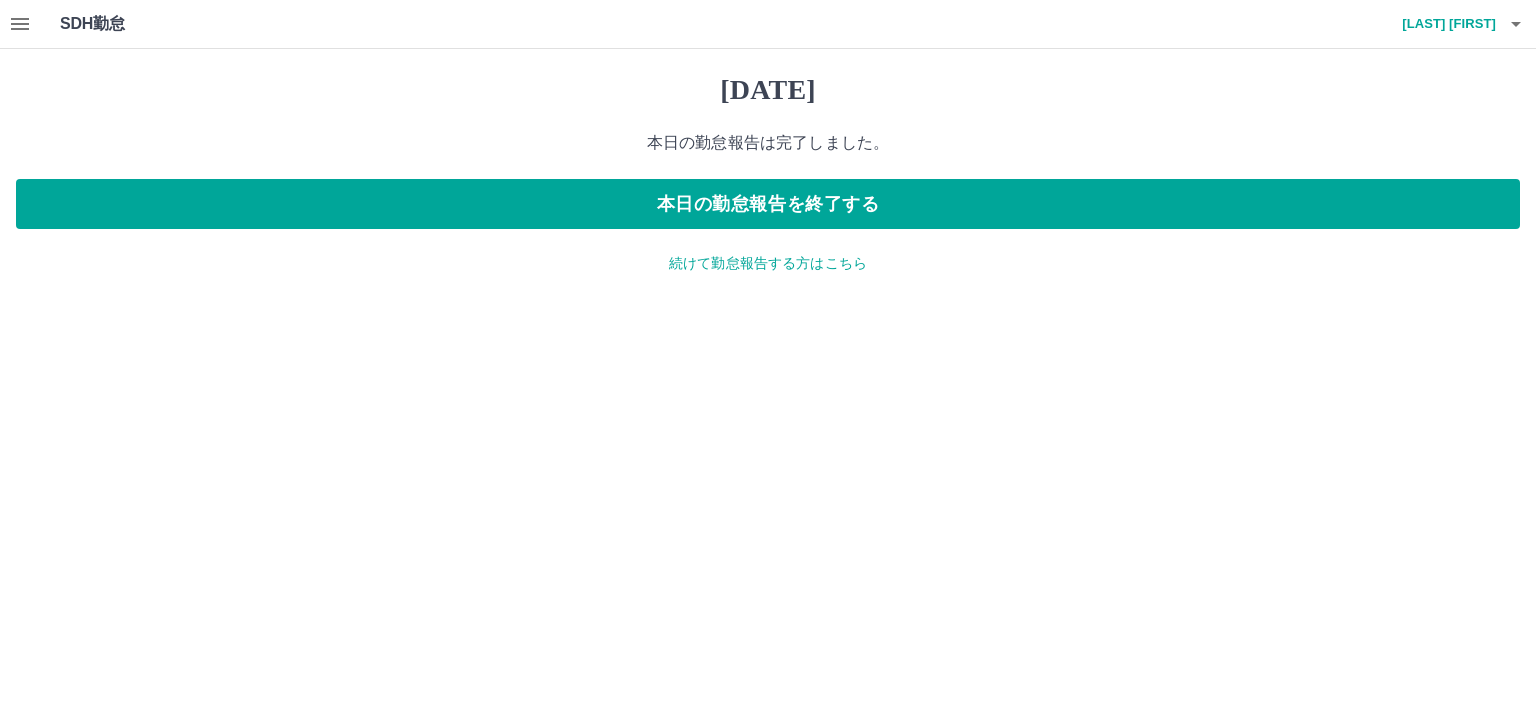 click at bounding box center [20, 24] 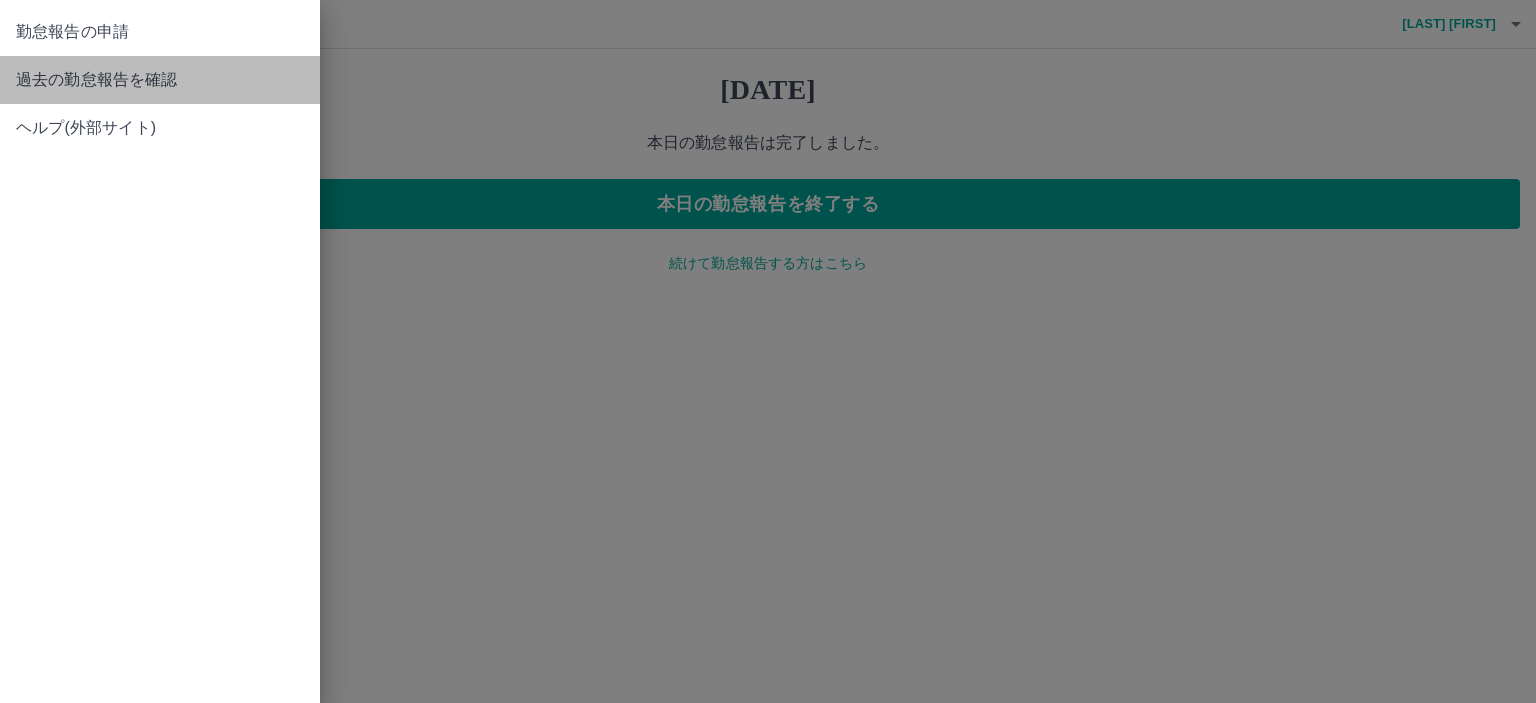 click on "過去の勤怠報告を確認" at bounding box center (160, 32) 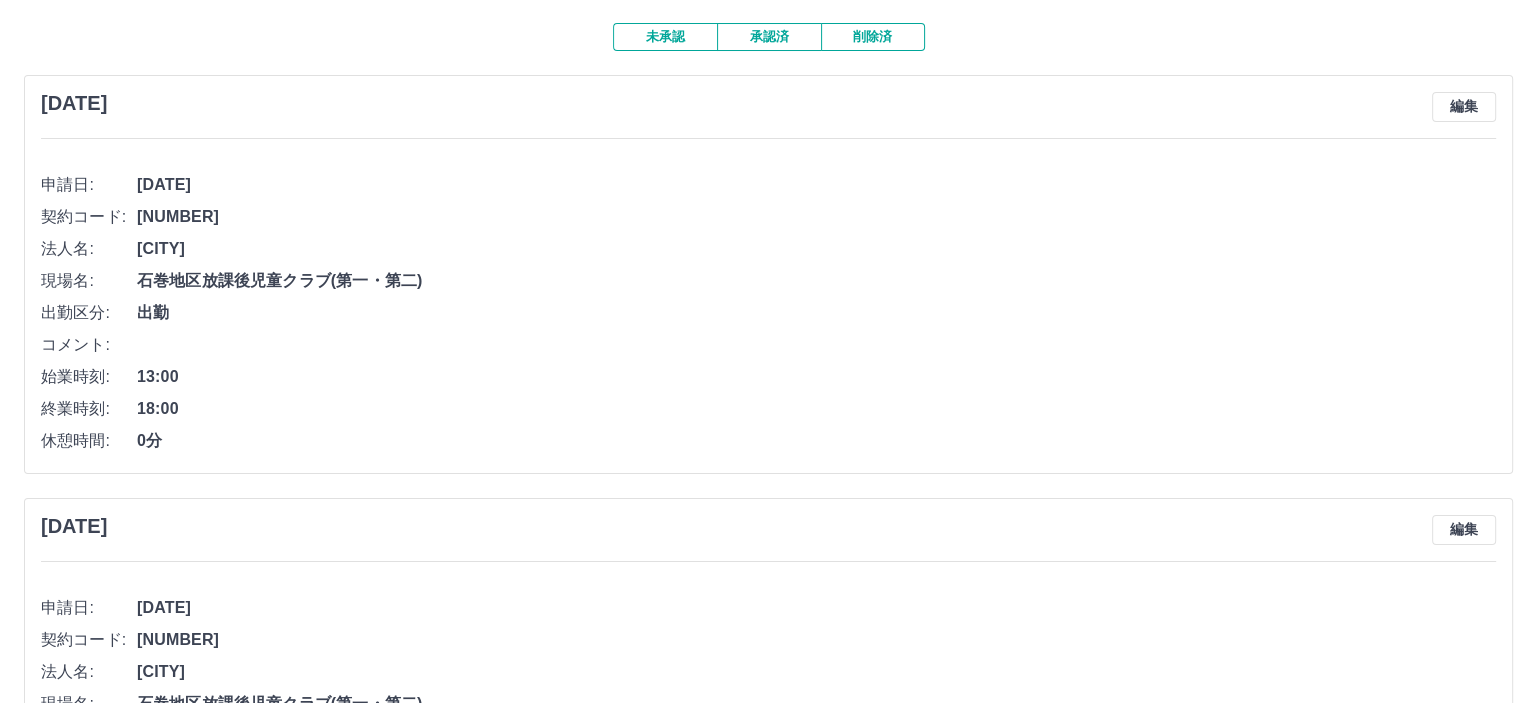 scroll, scrollTop: 0, scrollLeft: 0, axis: both 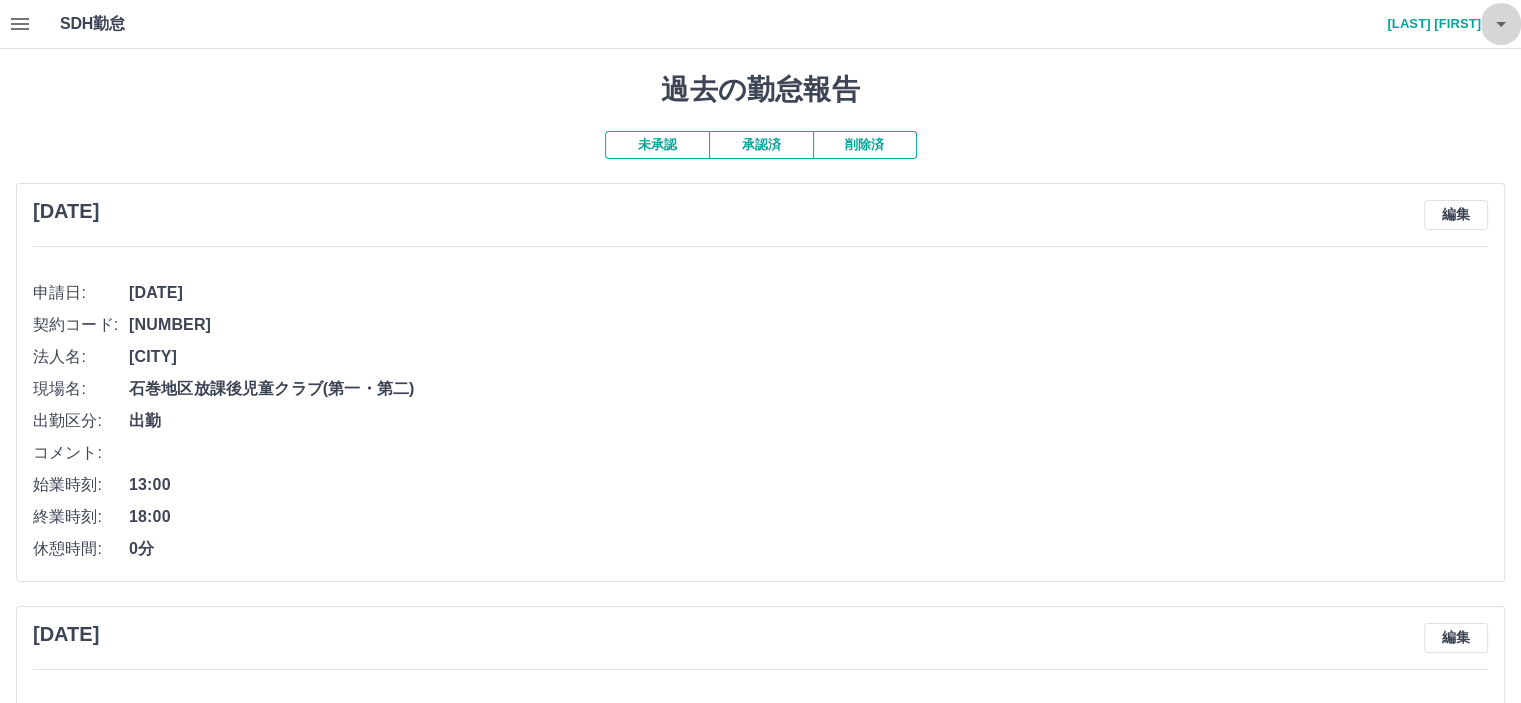 click at bounding box center [1501, 24] 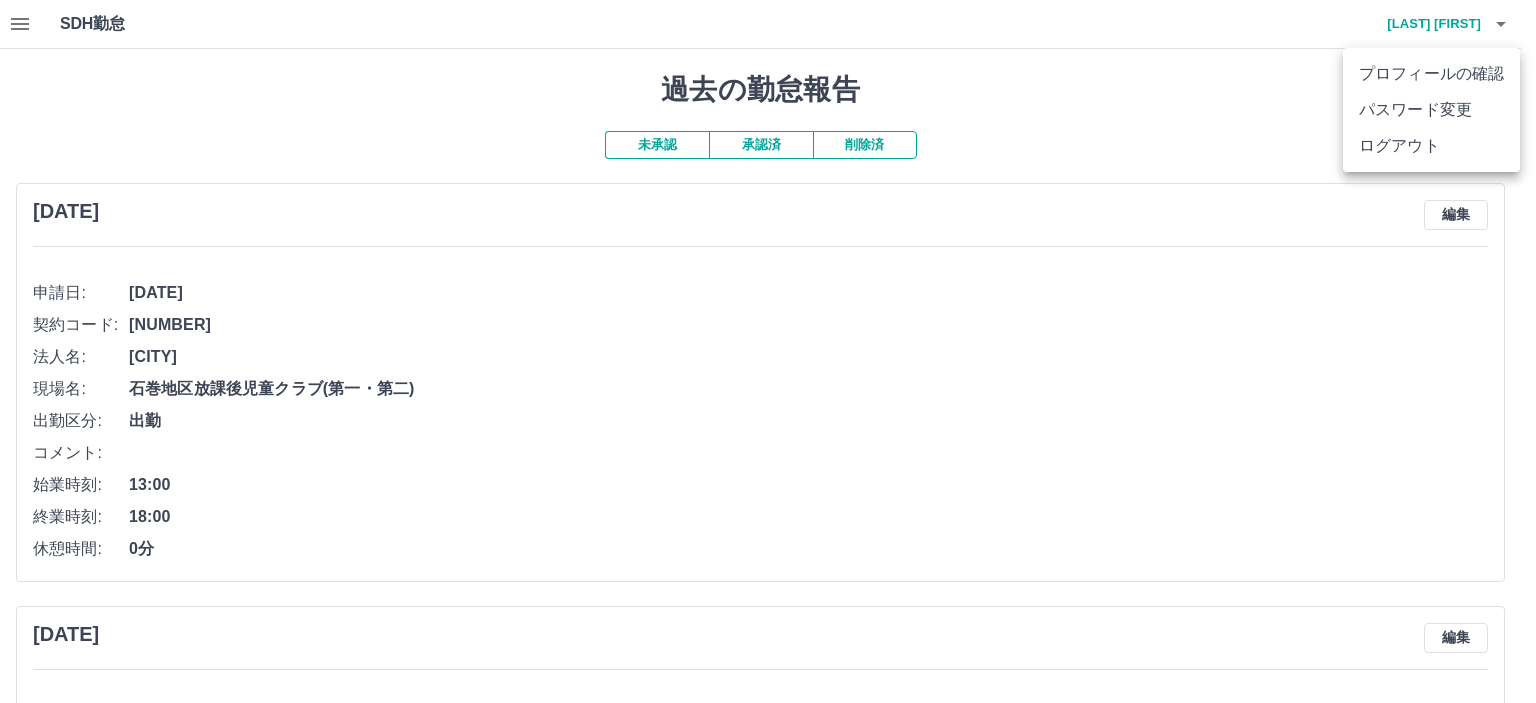 click on "ログアウト" at bounding box center (1431, 146) 